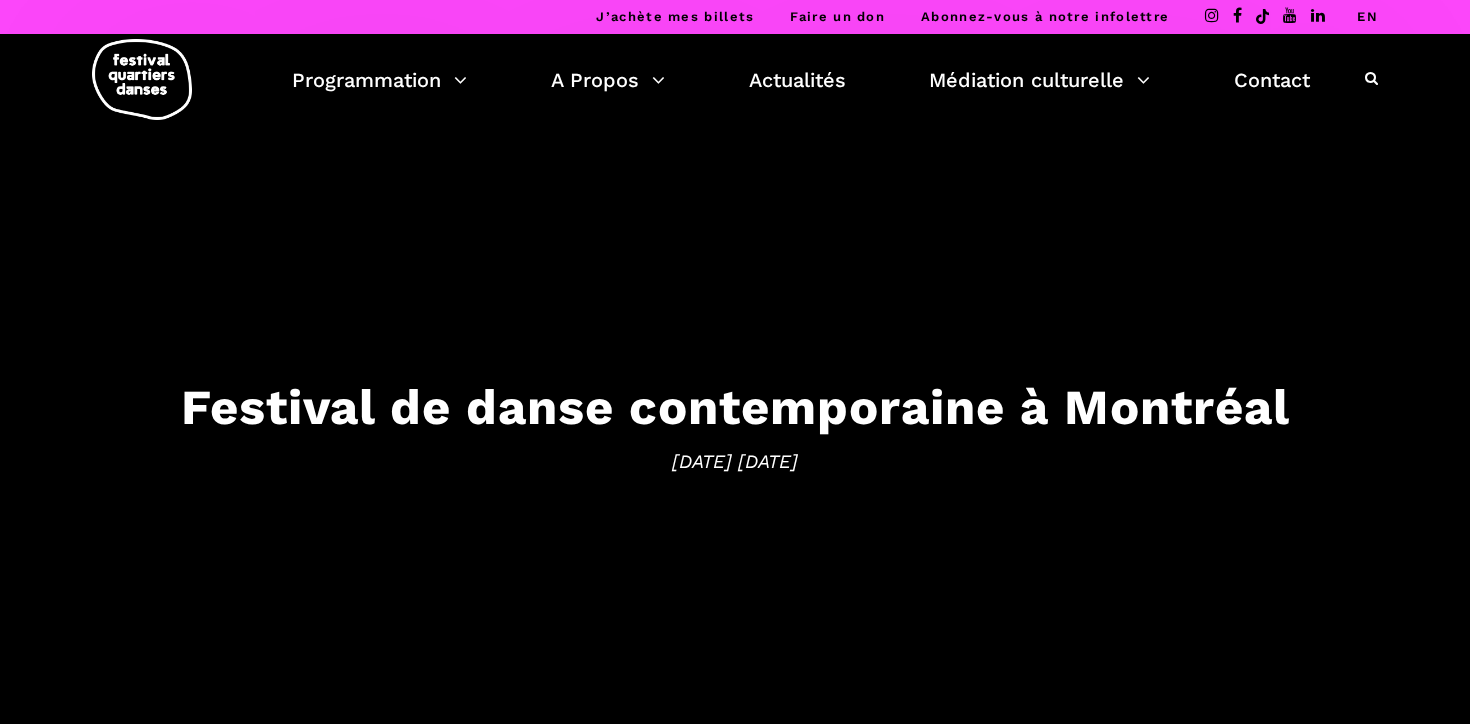 scroll, scrollTop: 0, scrollLeft: 0, axis: both 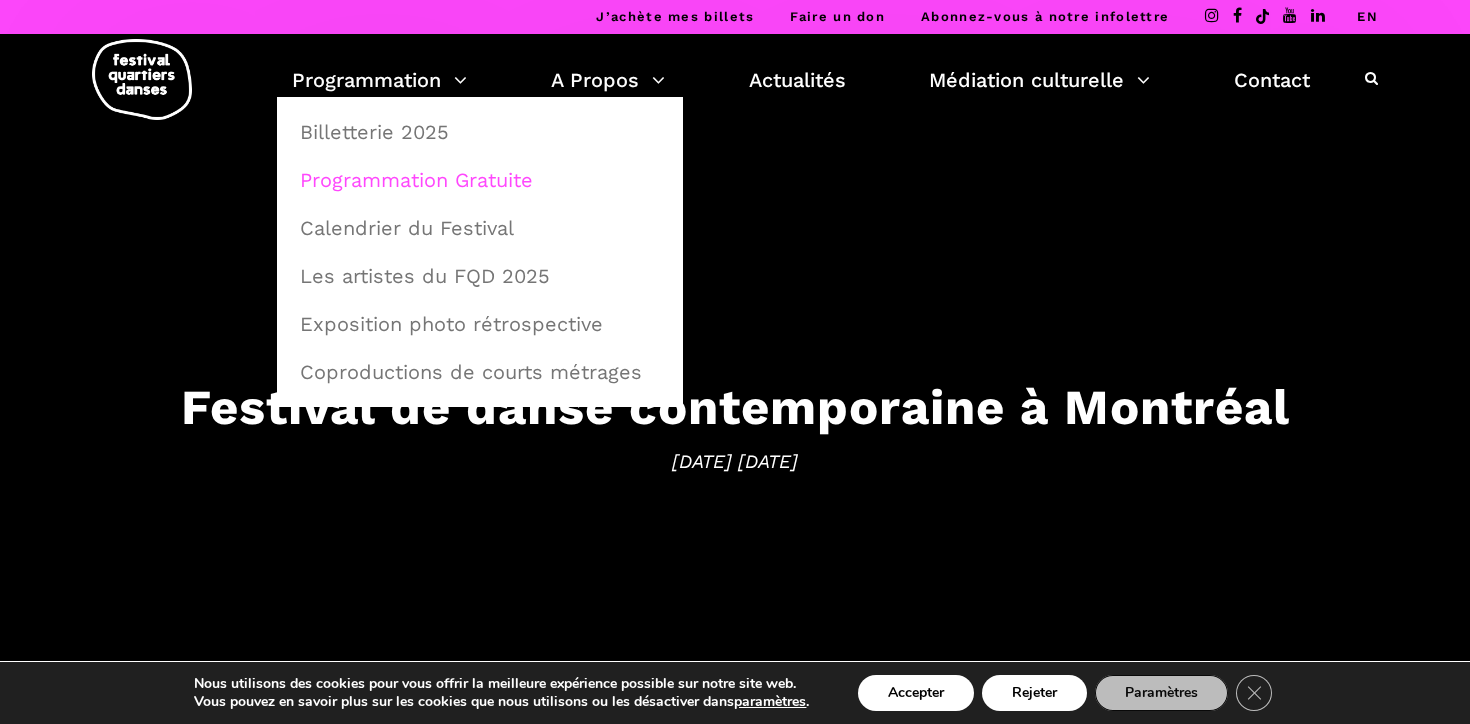 click on "Programmation Gratuite" at bounding box center [480, 180] 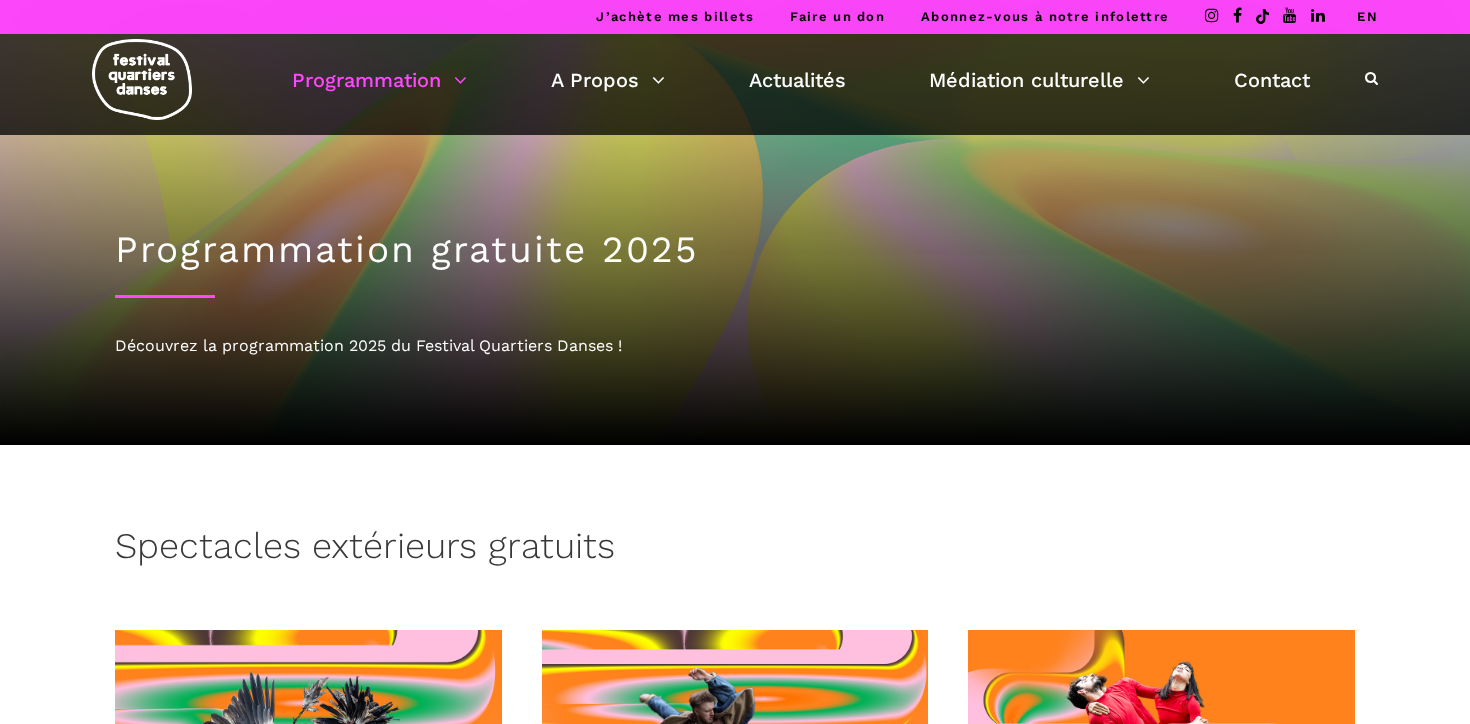 scroll, scrollTop: 177, scrollLeft: 0, axis: vertical 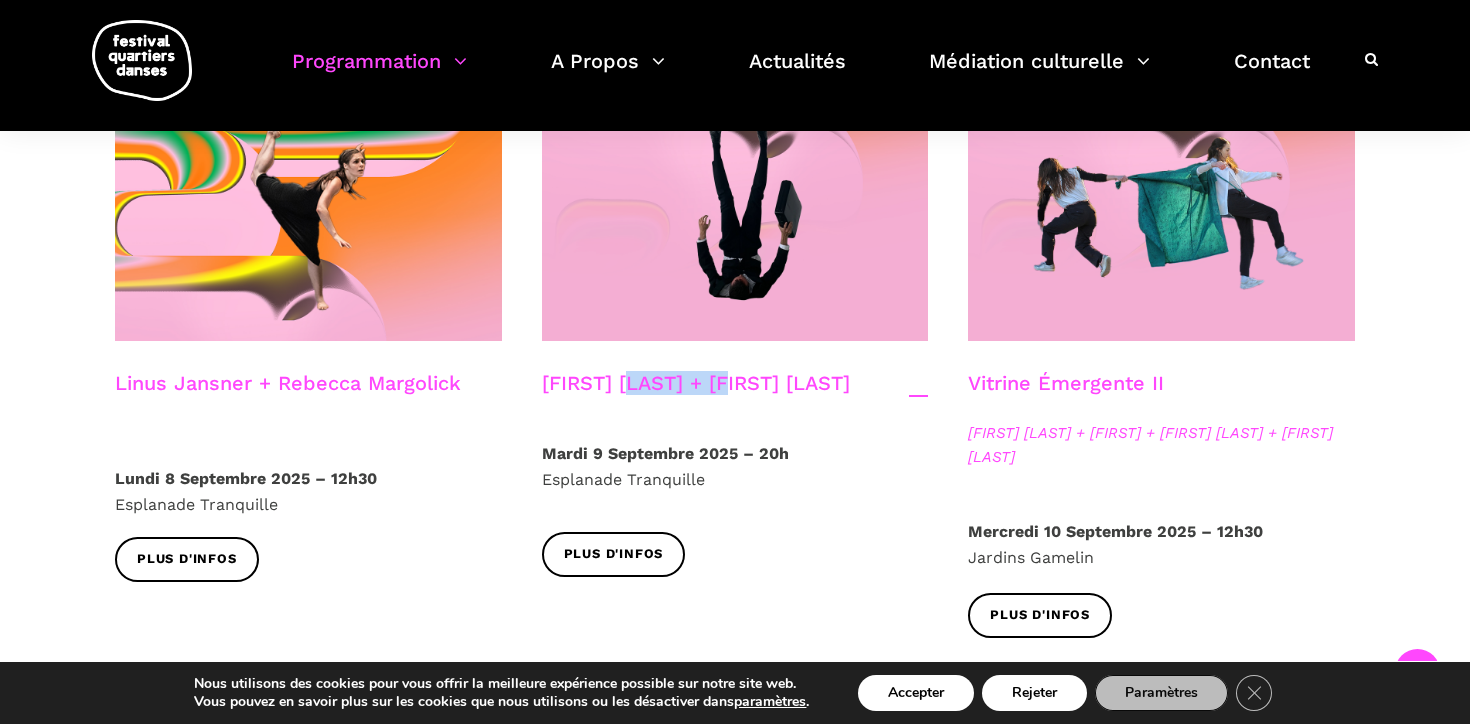 click on "Nicholas Bellefleur + Linus Jansner" at bounding box center [696, 396] 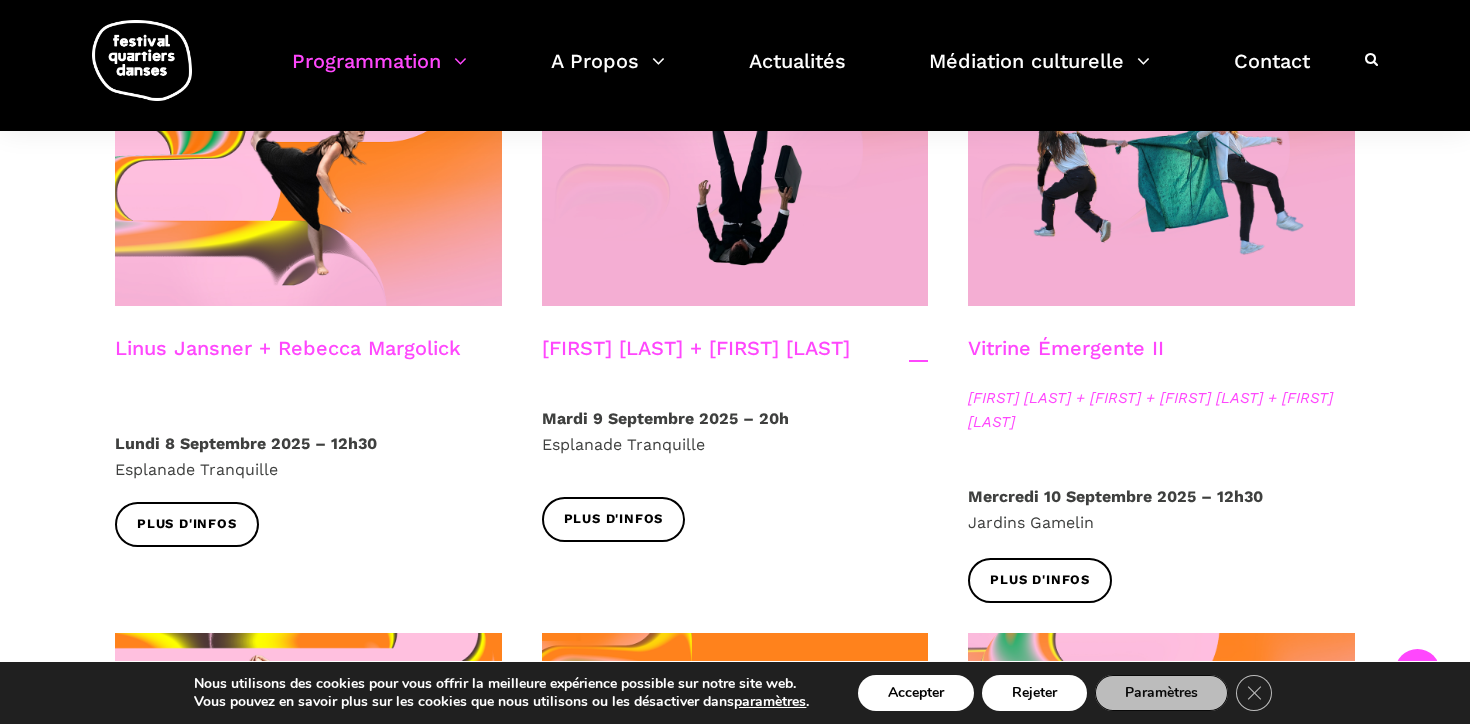 scroll, scrollTop: 1770, scrollLeft: 0, axis: vertical 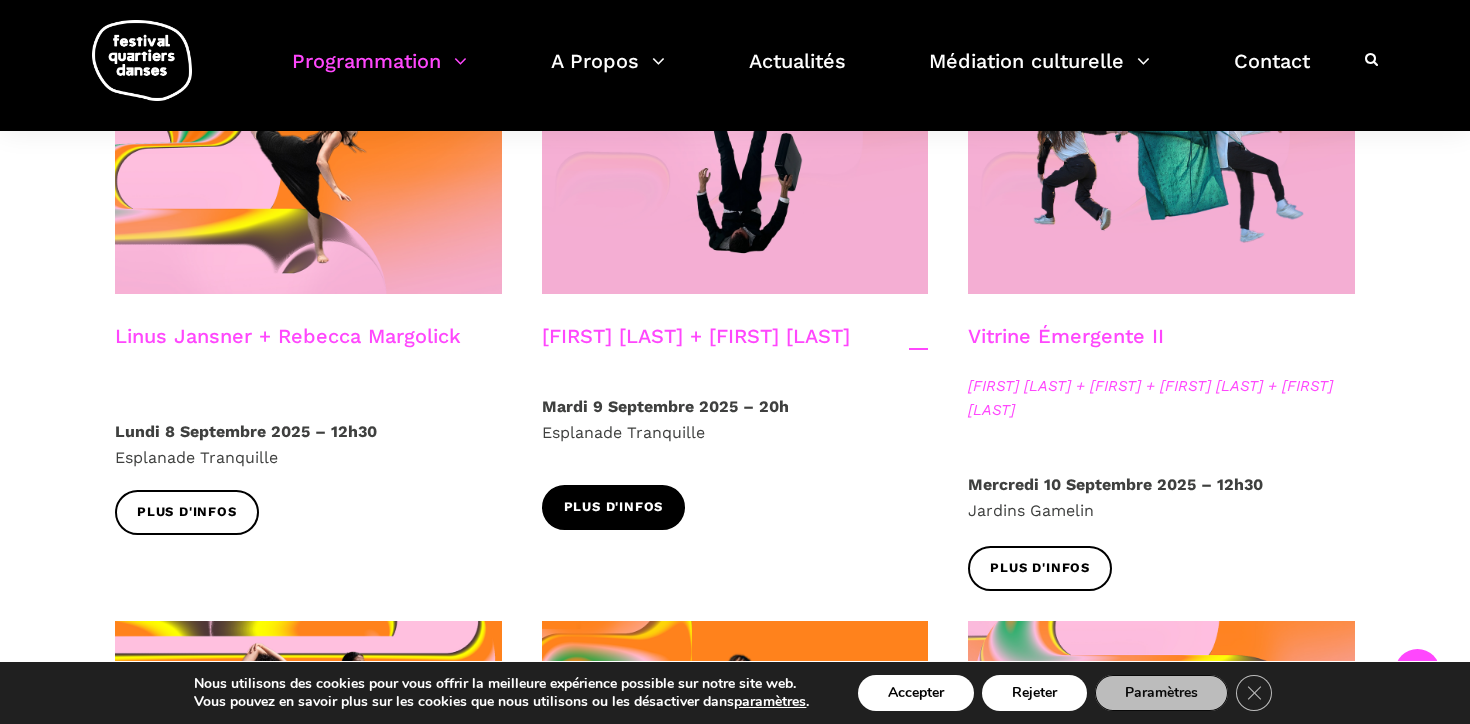 click on "Plus d'infos" at bounding box center (614, 507) 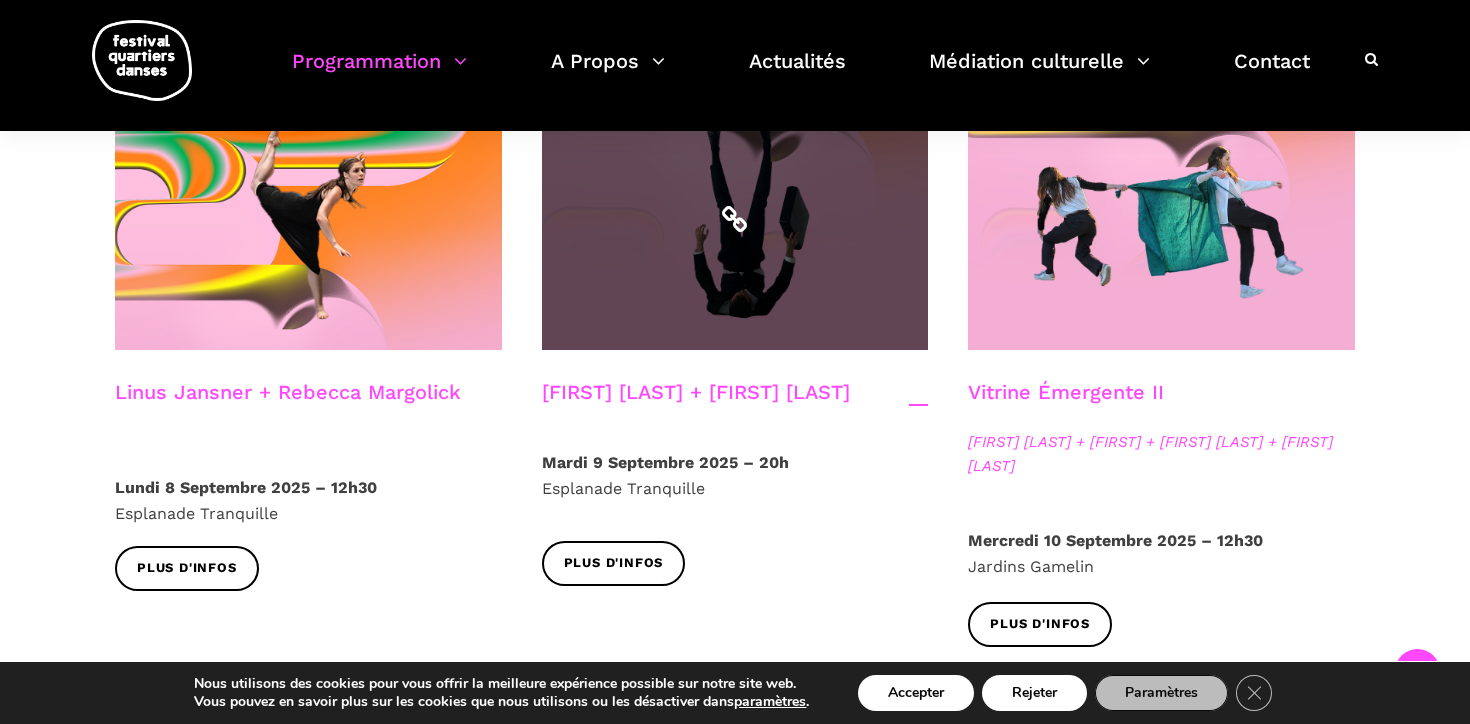 scroll, scrollTop: 1729, scrollLeft: 0, axis: vertical 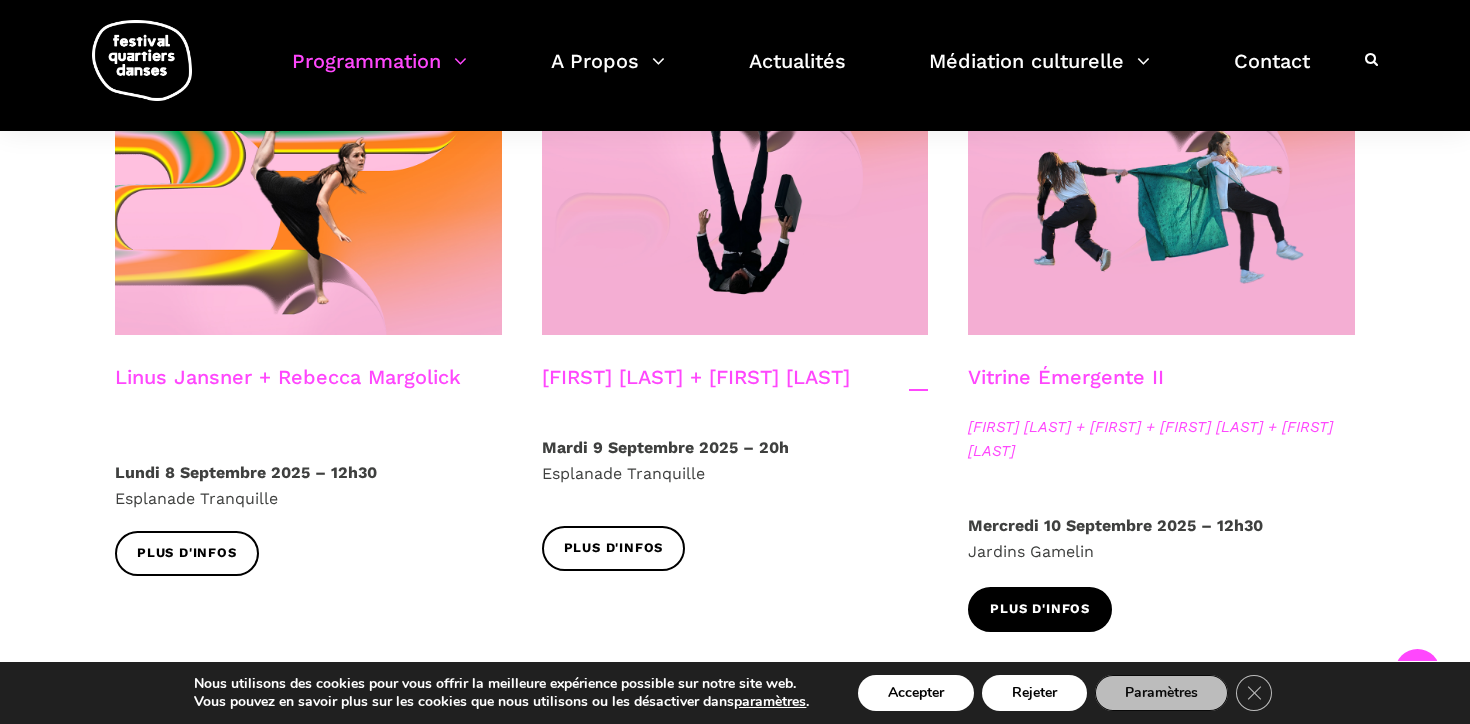 click on "Plus d'infos" at bounding box center (1040, 609) 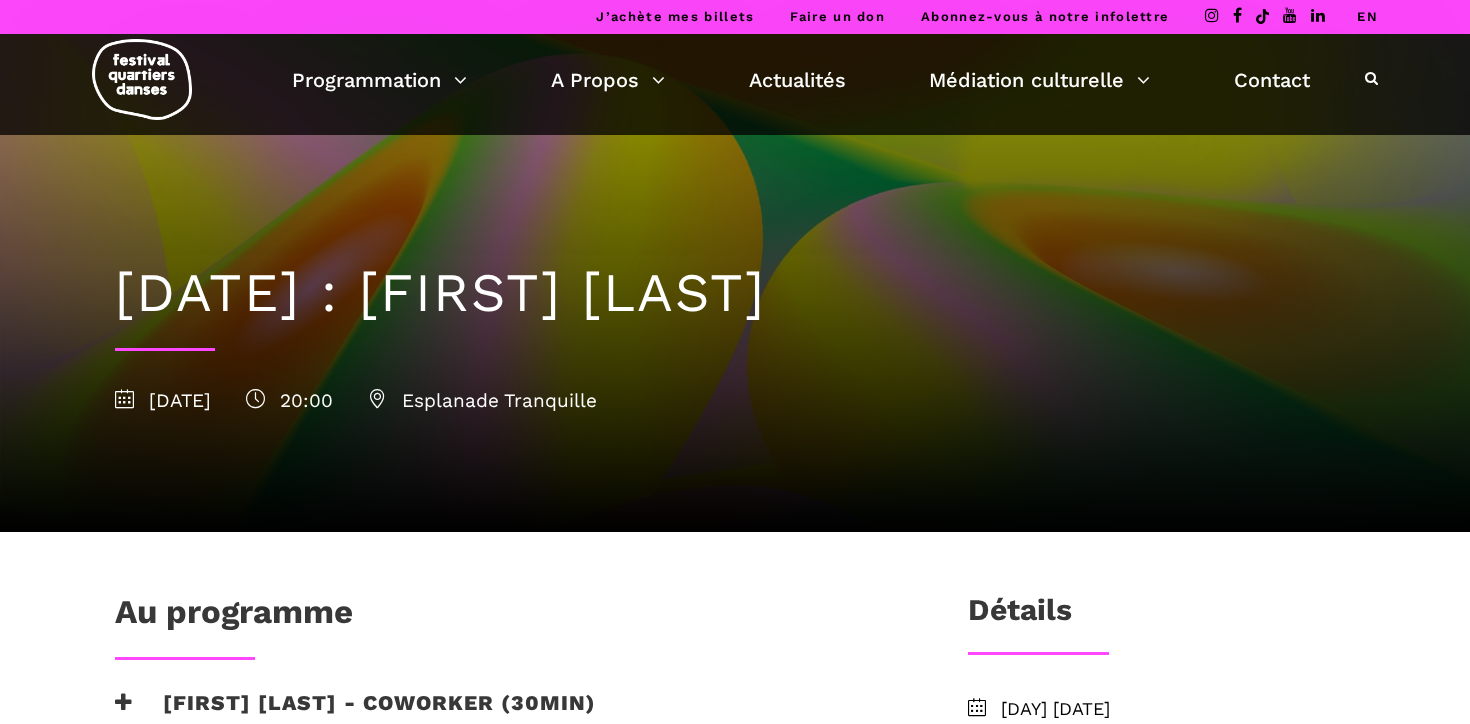 scroll, scrollTop: 0, scrollLeft: 0, axis: both 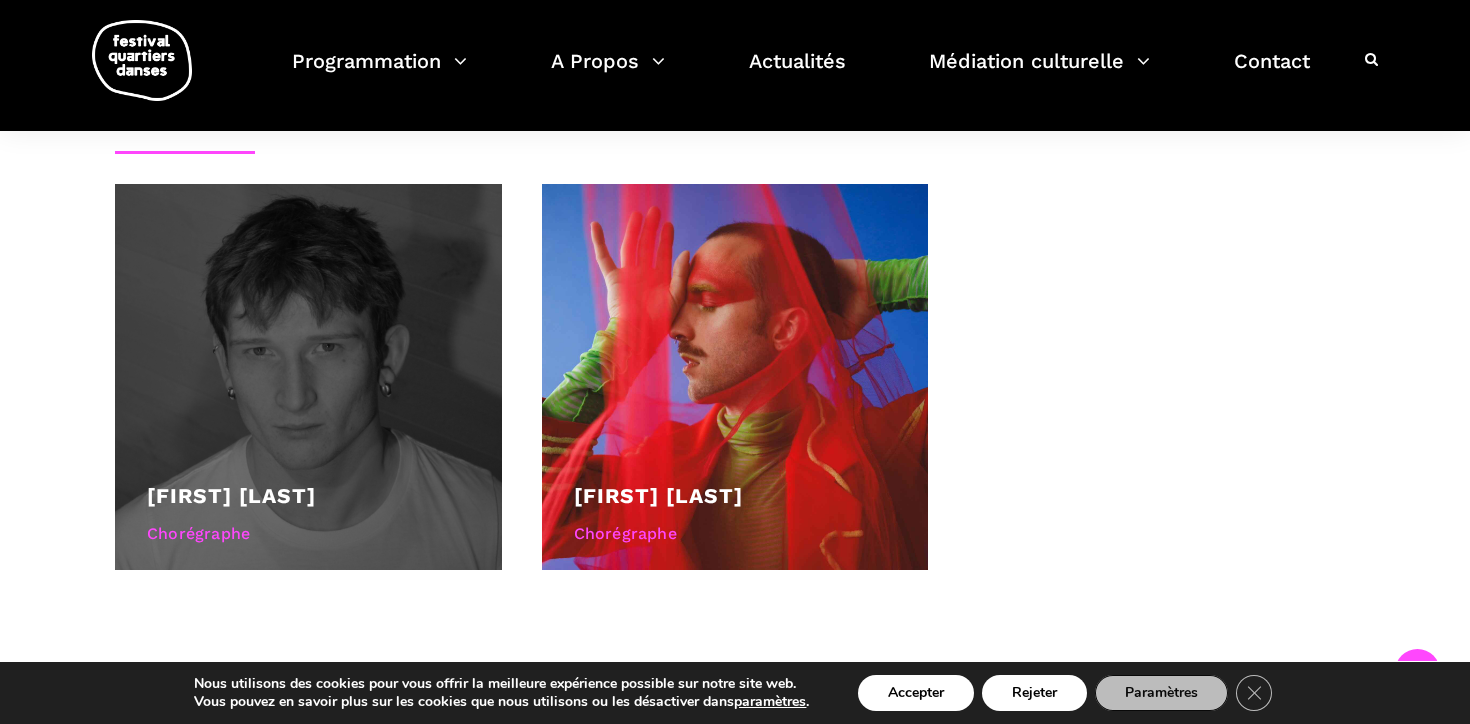 click at bounding box center [308, 377] 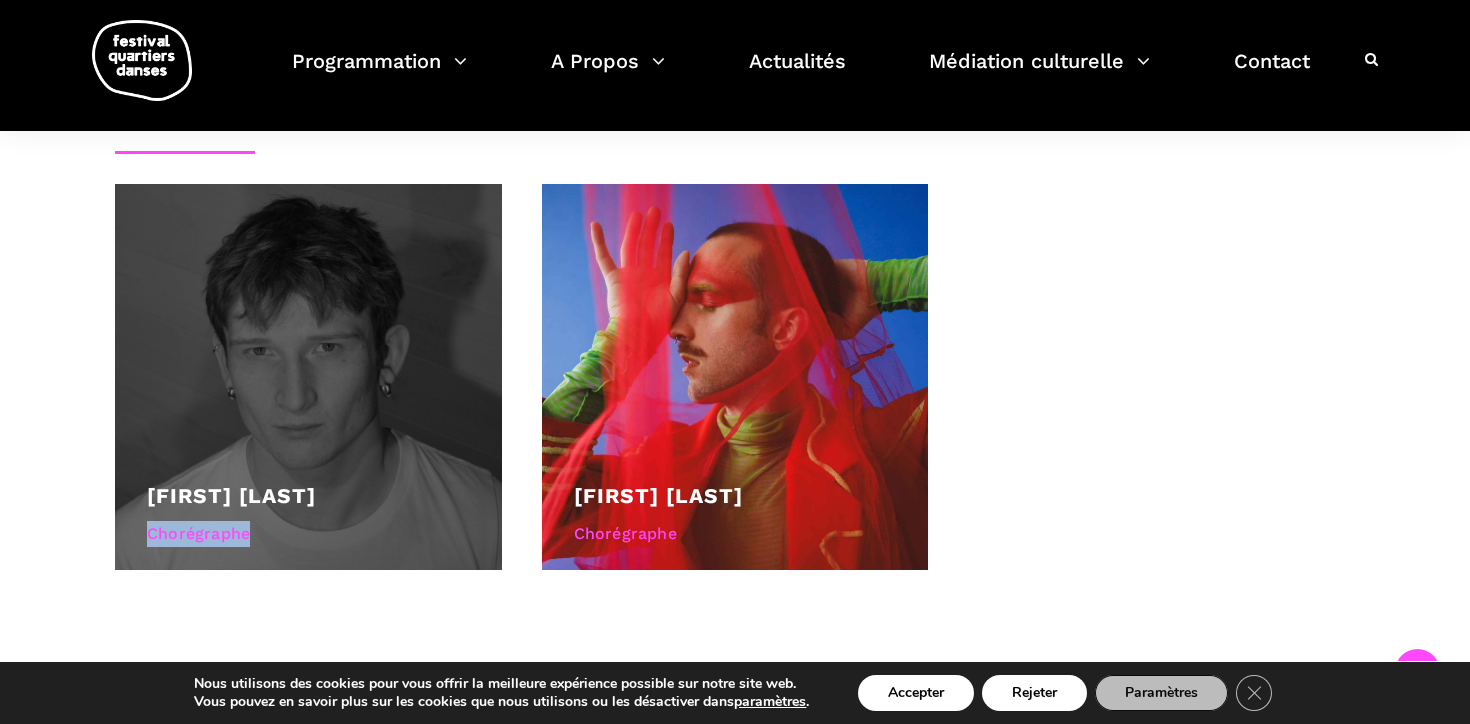 click on "Chorégraphe" at bounding box center (308, 534) 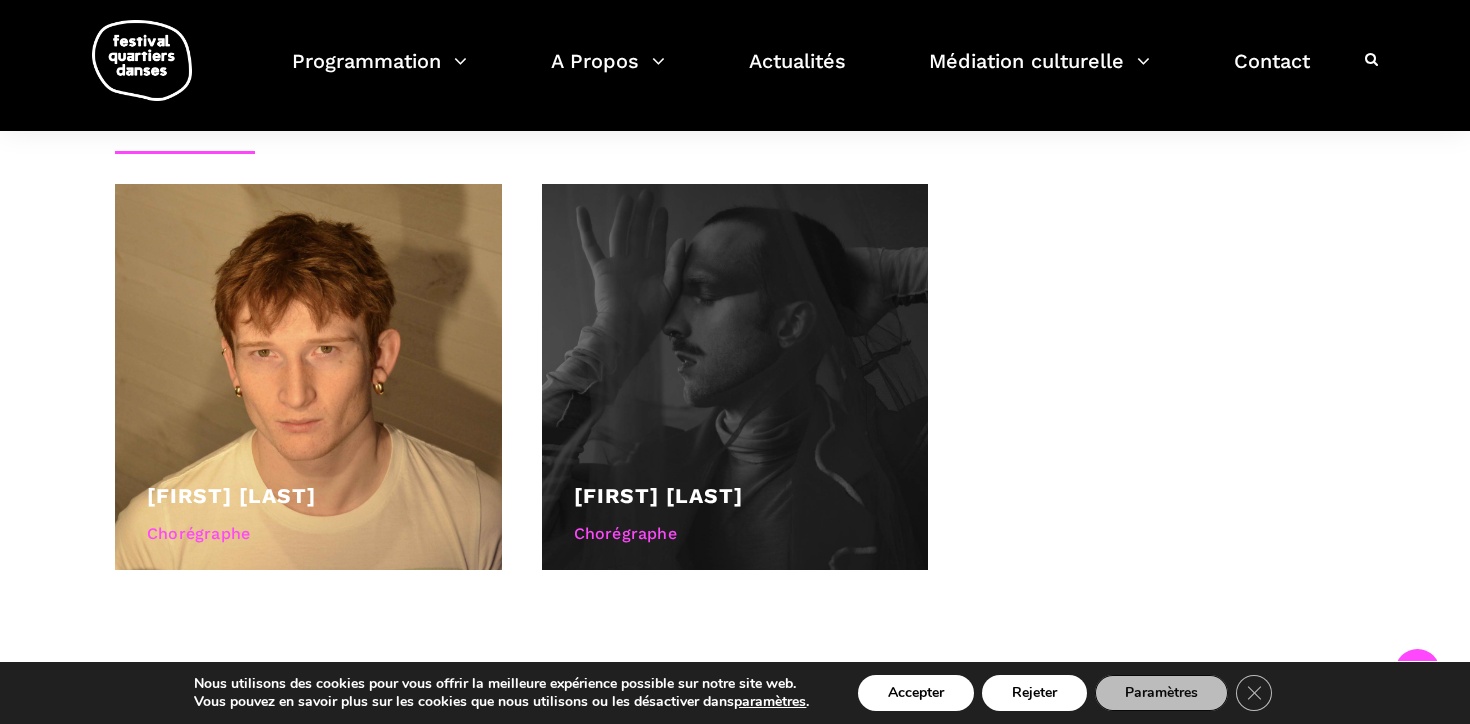 click at bounding box center [735, 377] 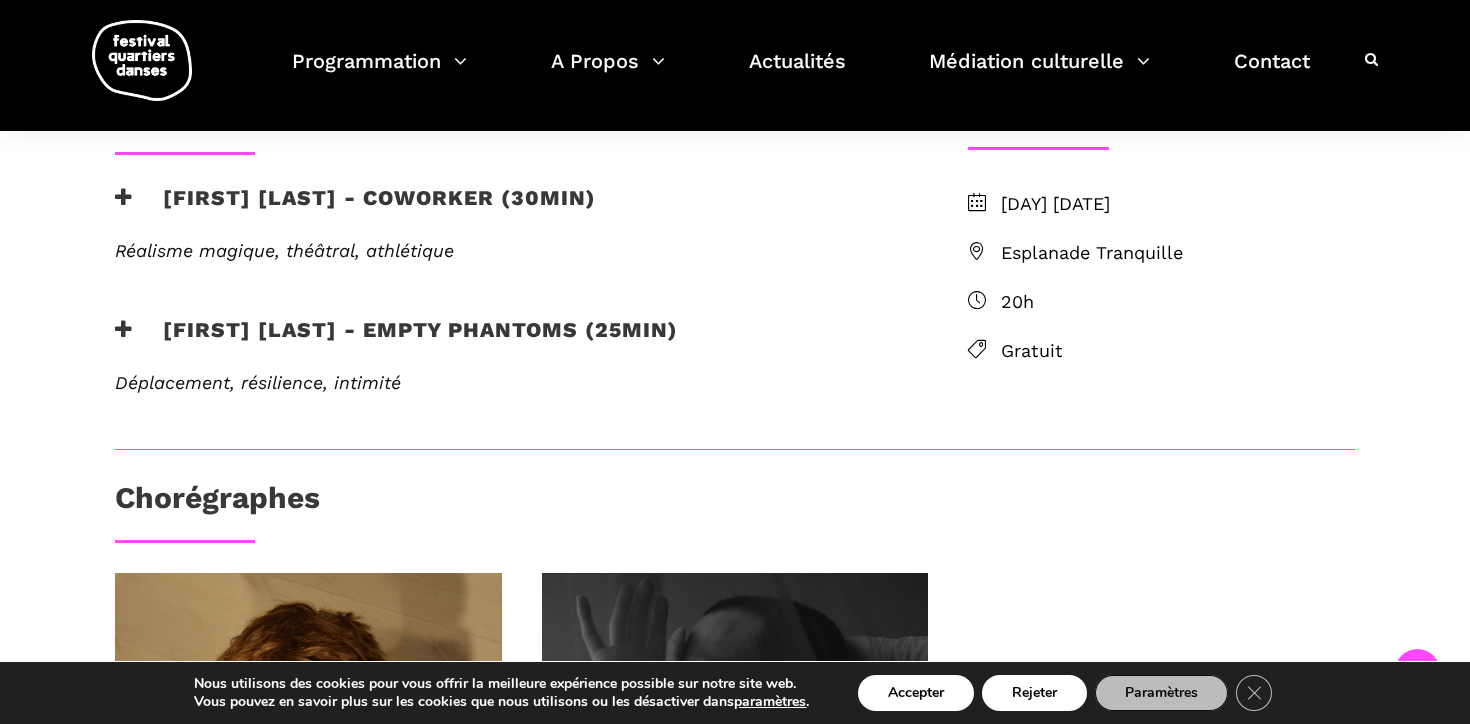 scroll, scrollTop: 492, scrollLeft: 0, axis: vertical 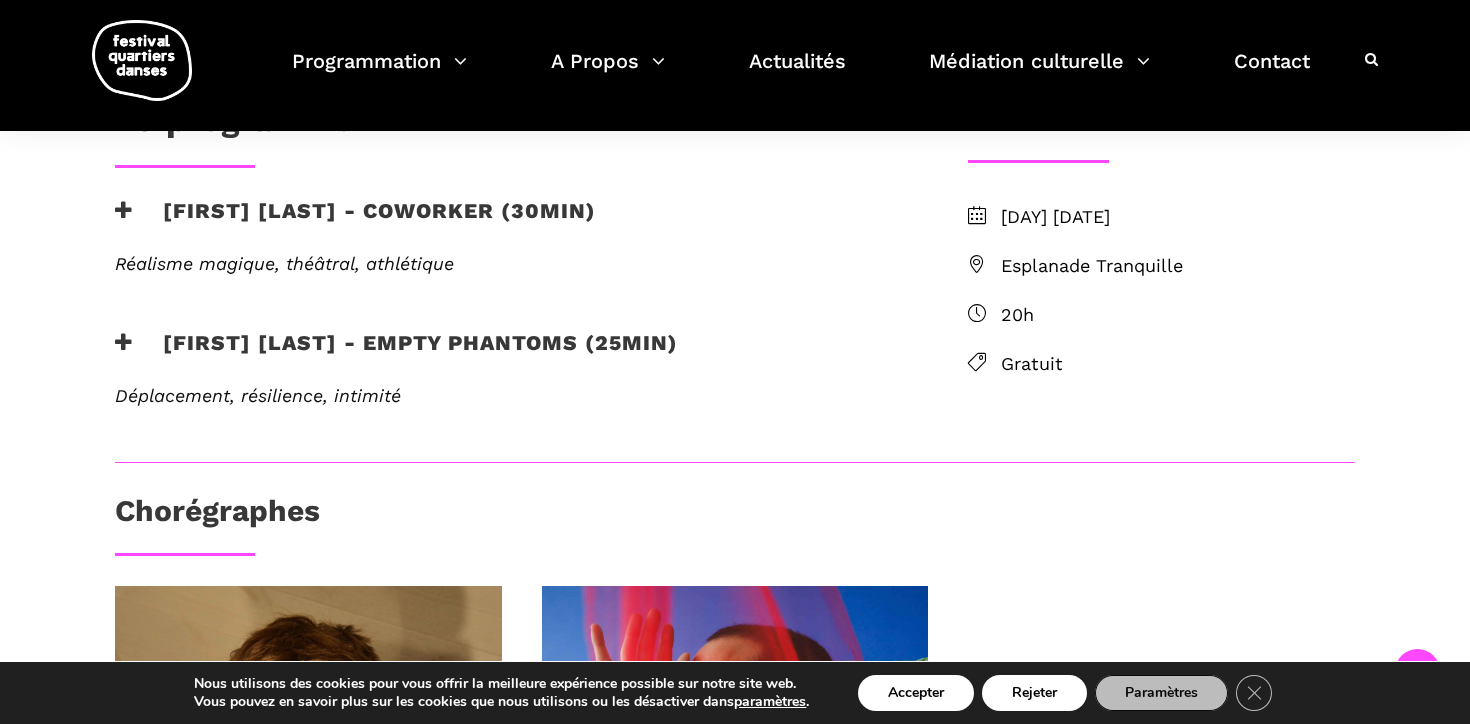 click on "Linus Jansner - Empty phantoms (25min)" at bounding box center [396, 355] 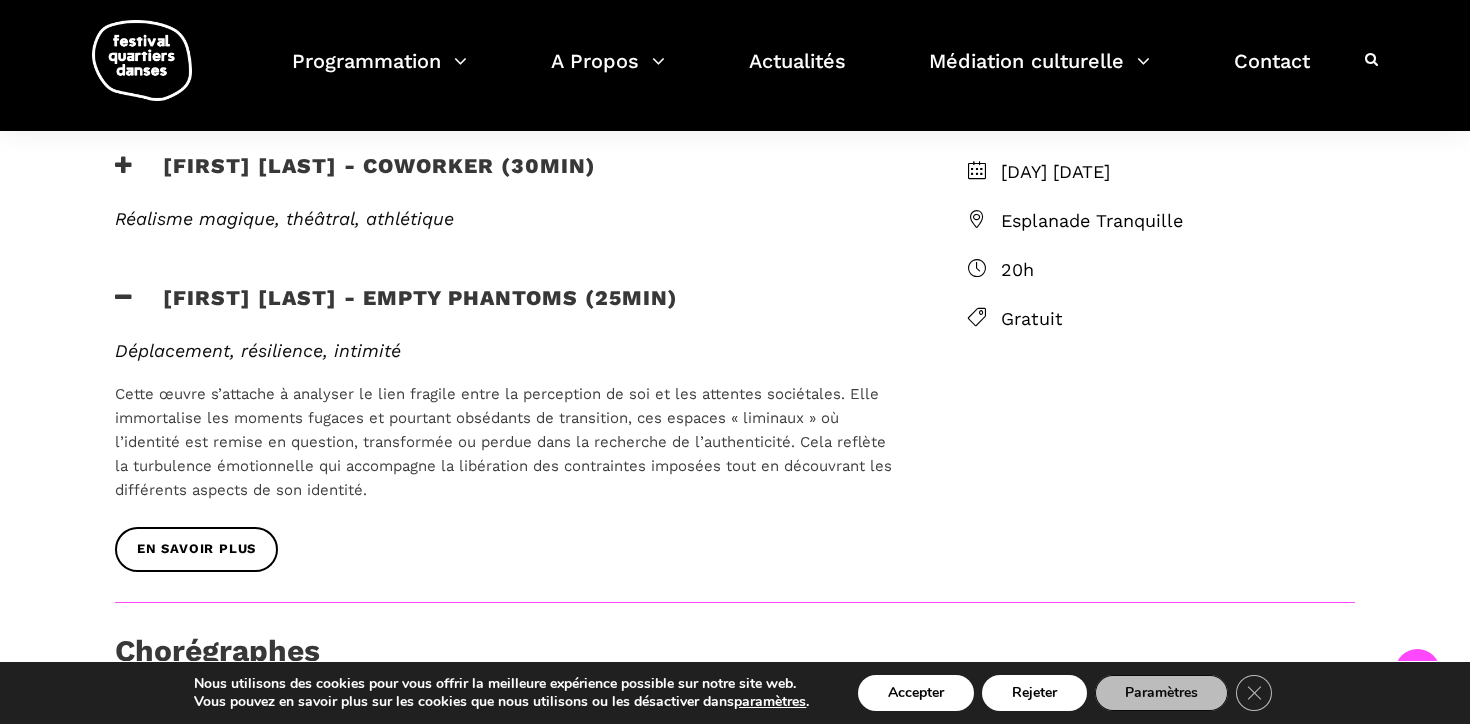 scroll, scrollTop: 546, scrollLeft: 0, axis: vertical 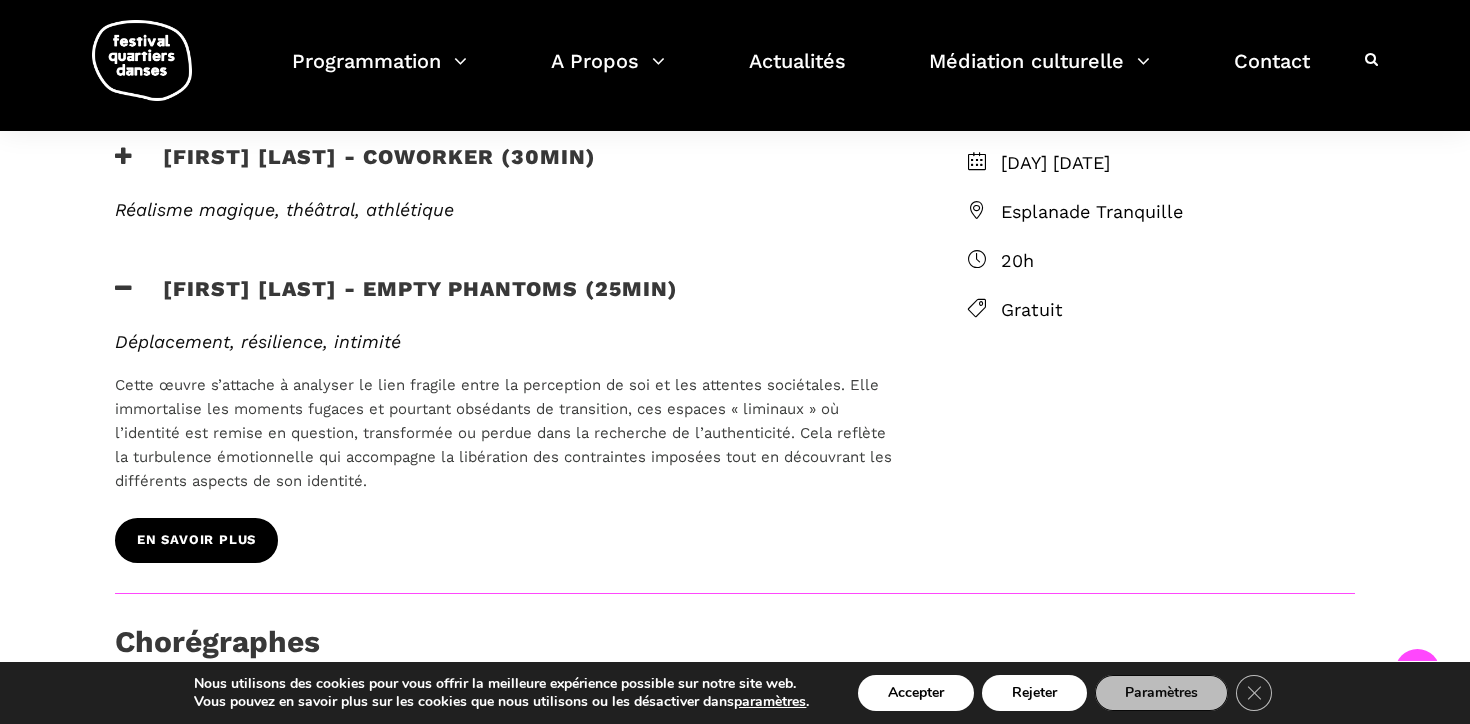 click on "EN SAVOIR PLUS" at bounding box center [196, 540] 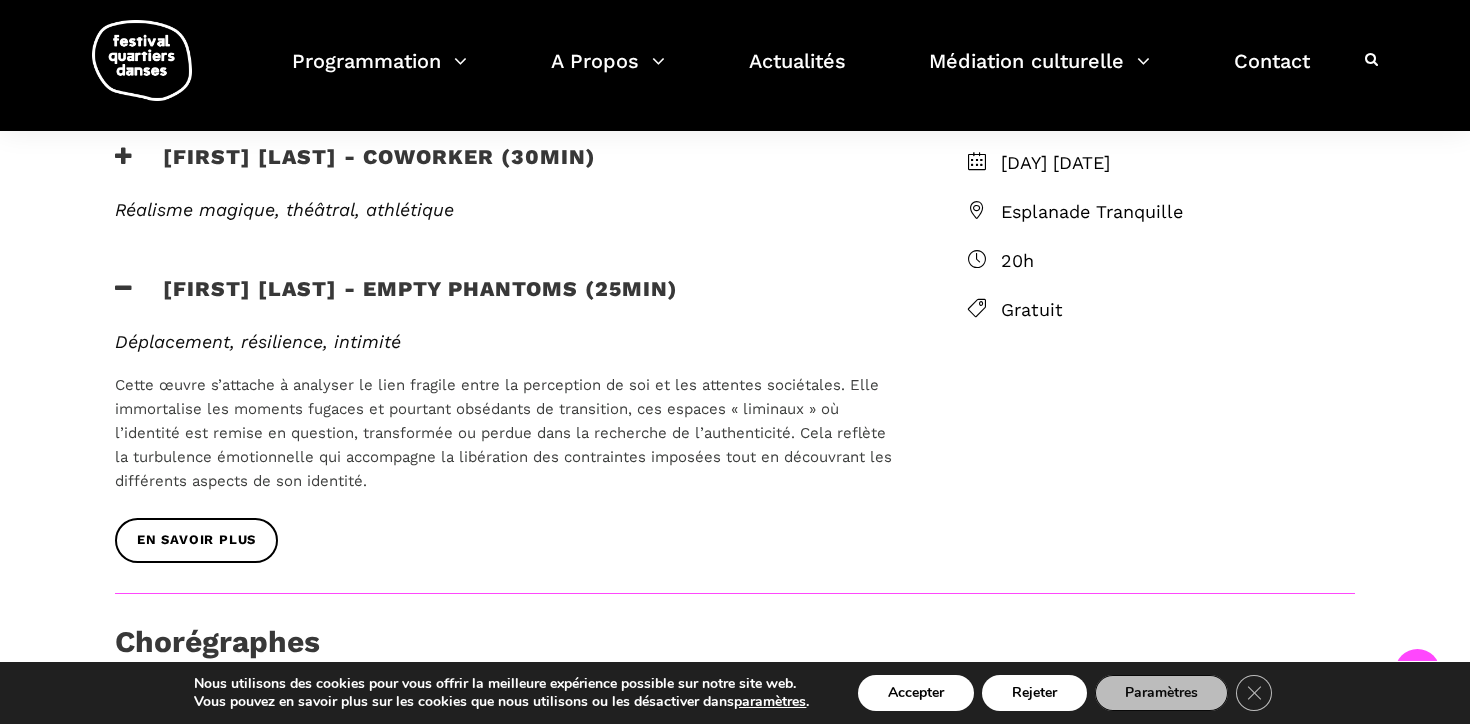 scroll, scrollTop: 494, scrollLeft: 0, axis: vertical 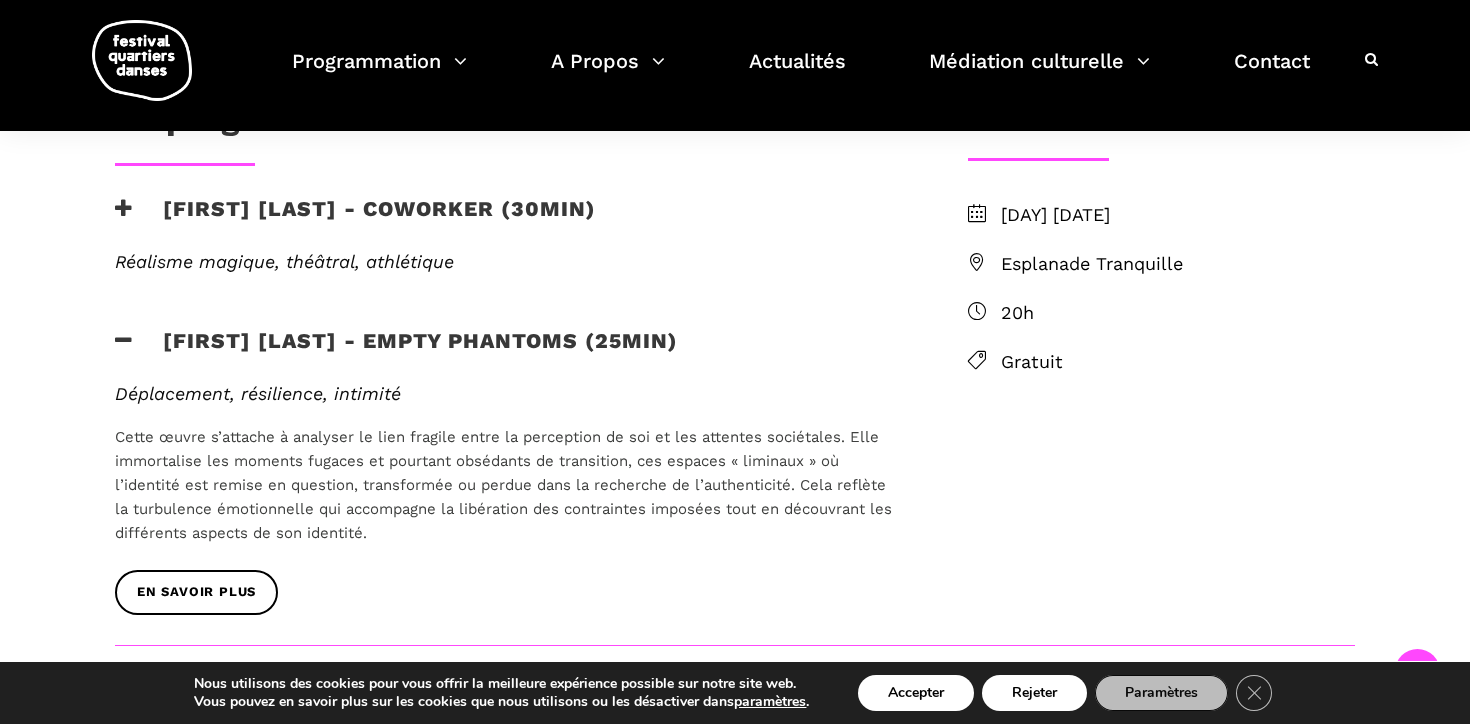 click on "Nicholas Bellefleur - coworker (30min)" at bounding box center [355, 221] 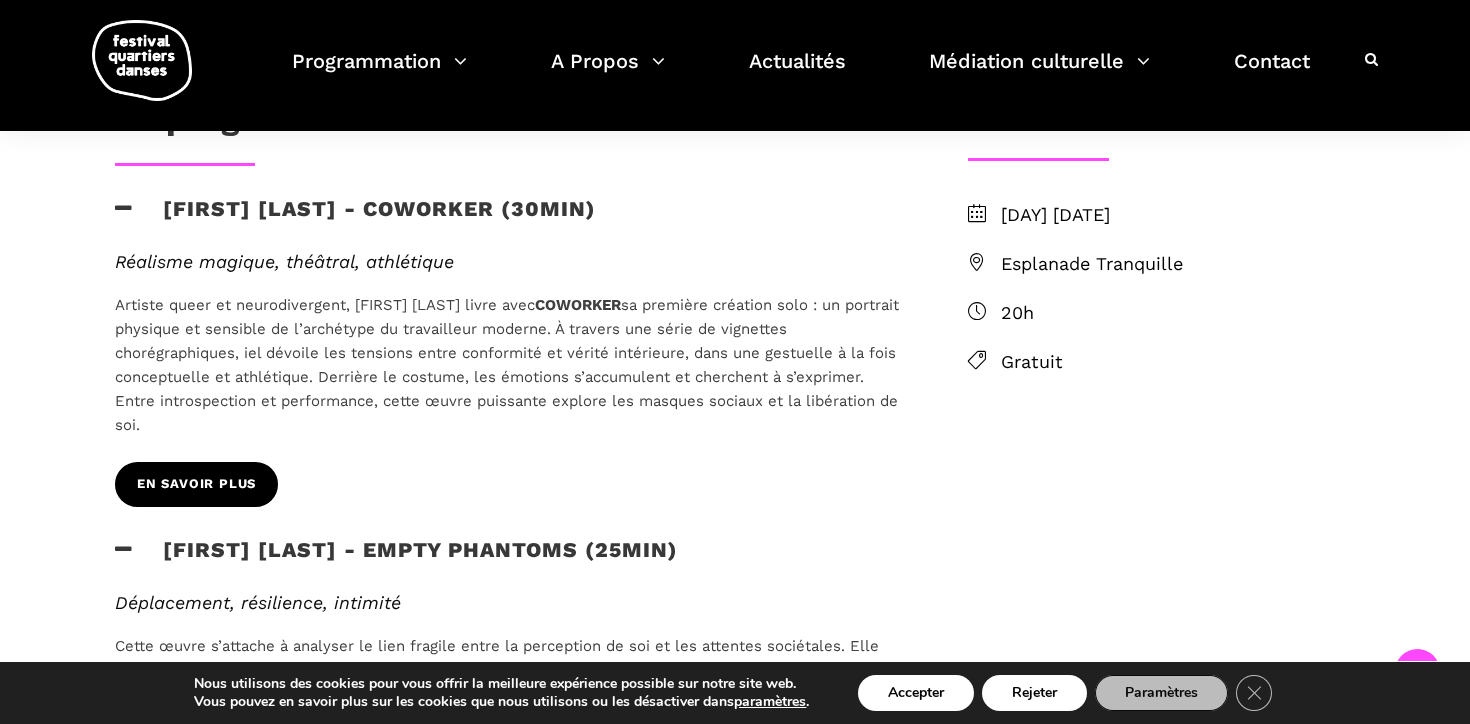click on "EN SAVOIR PLUS" at bounding box center [196, 484] 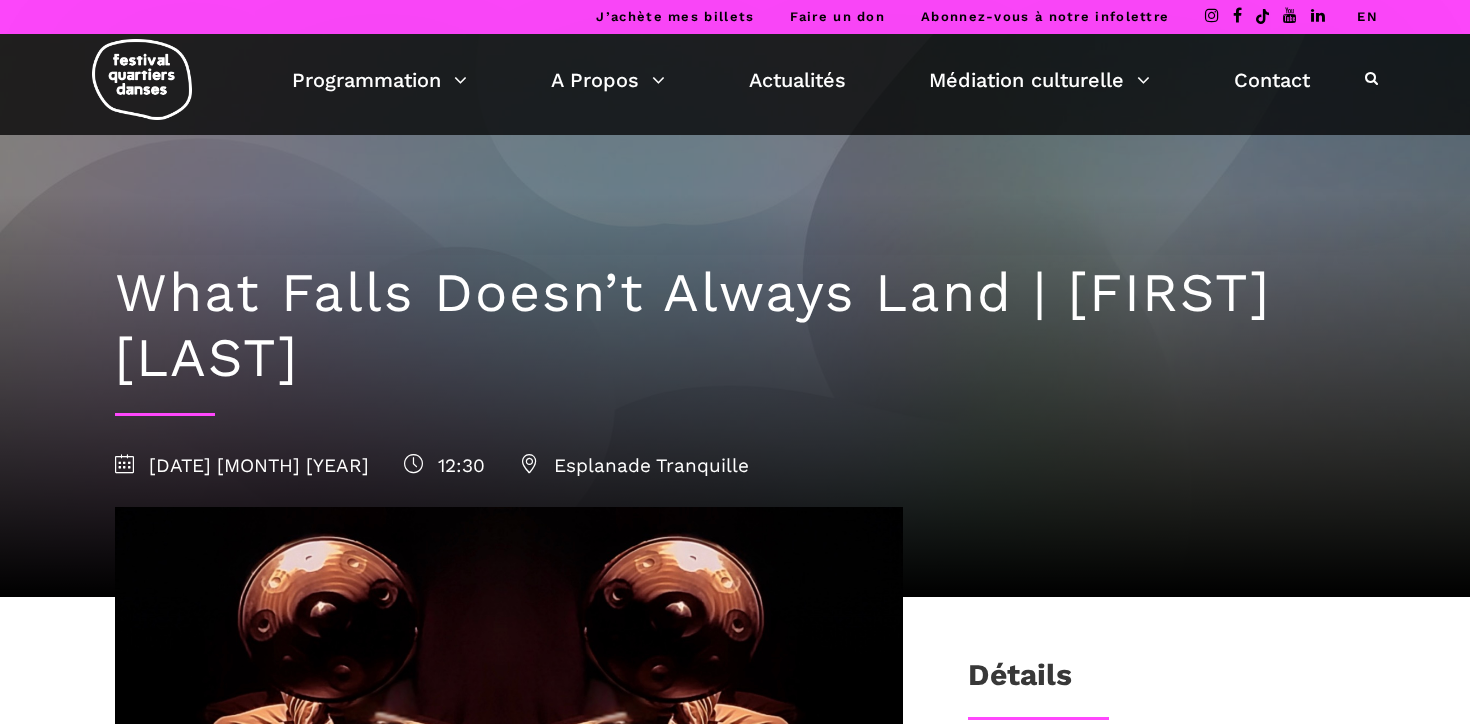 scroll, scrollTop: 0, scrollLeft: 0, axis: both 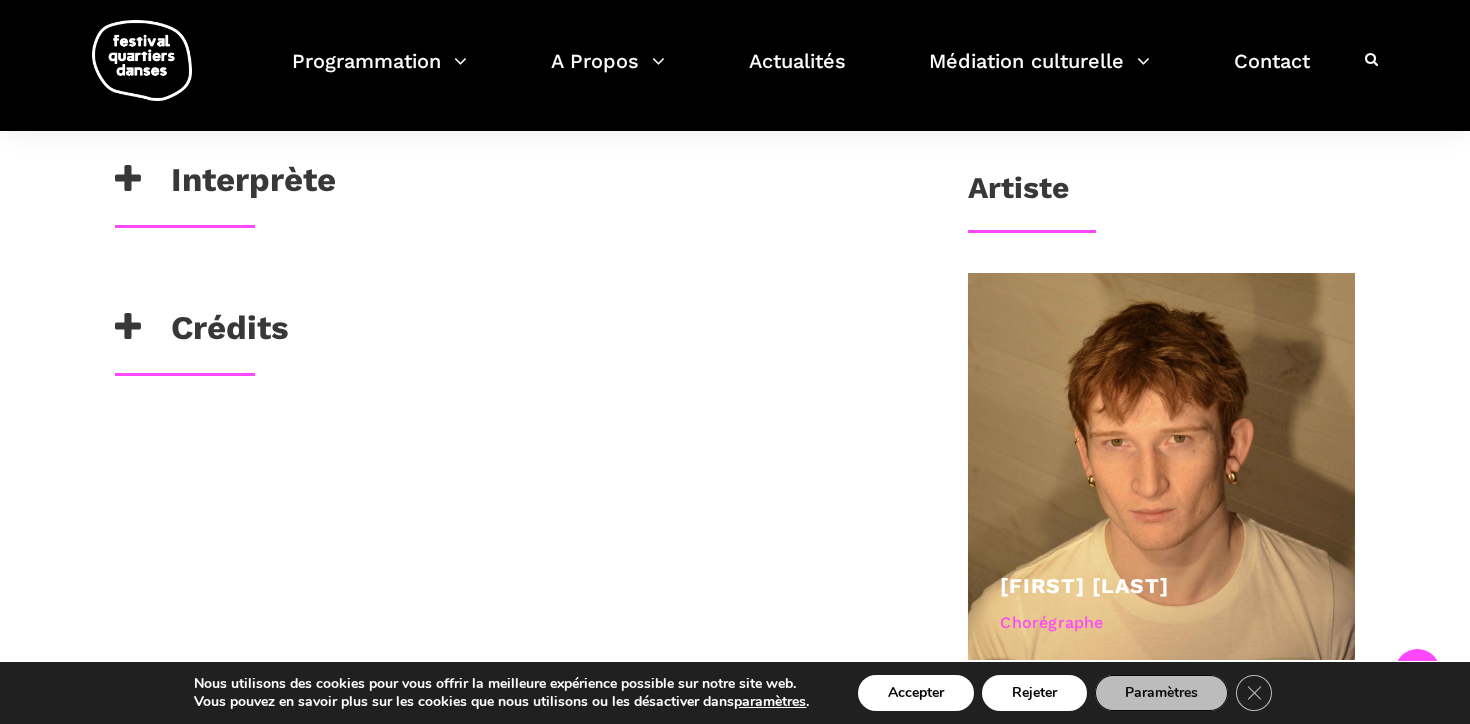 click on "Crédits" at bounding box center (202, 333) 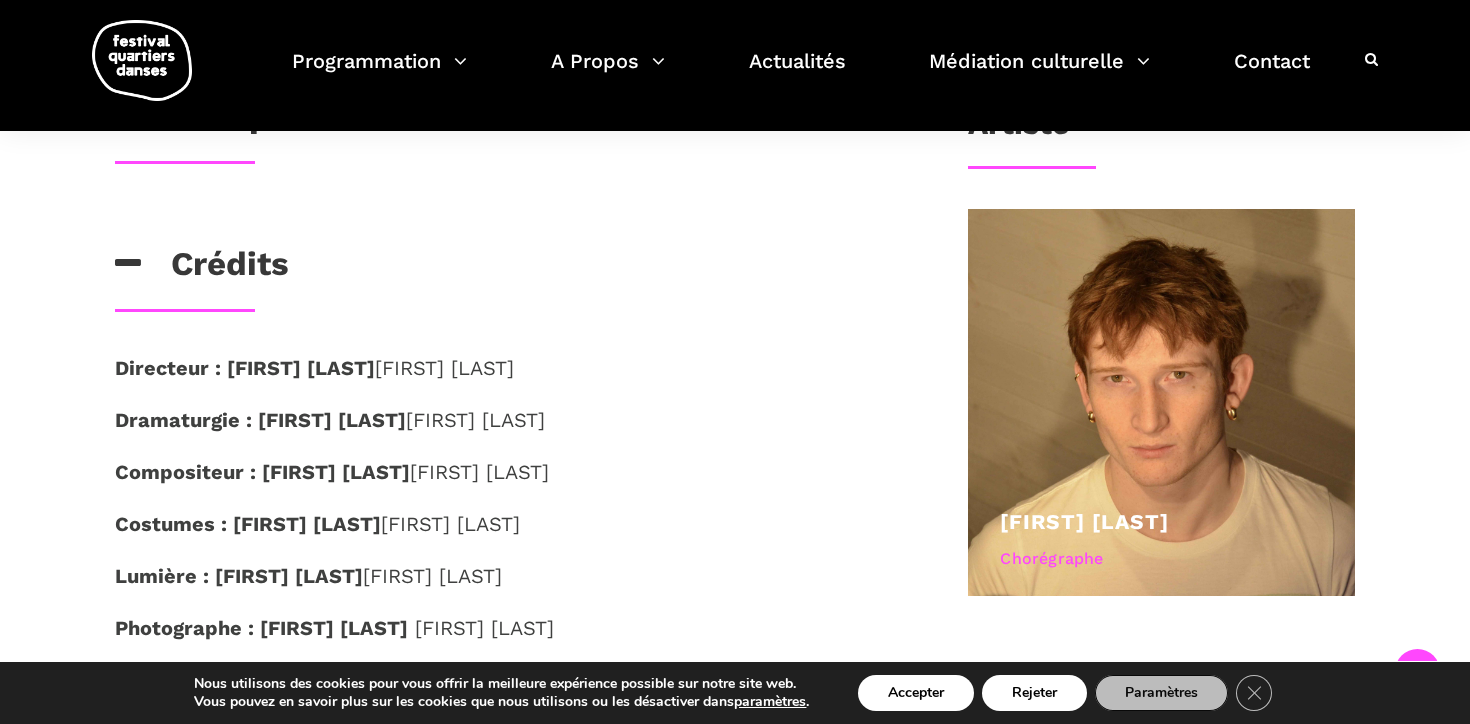 scroll, scrollTop: 1057, scrollLeft: 0, axis: vertical 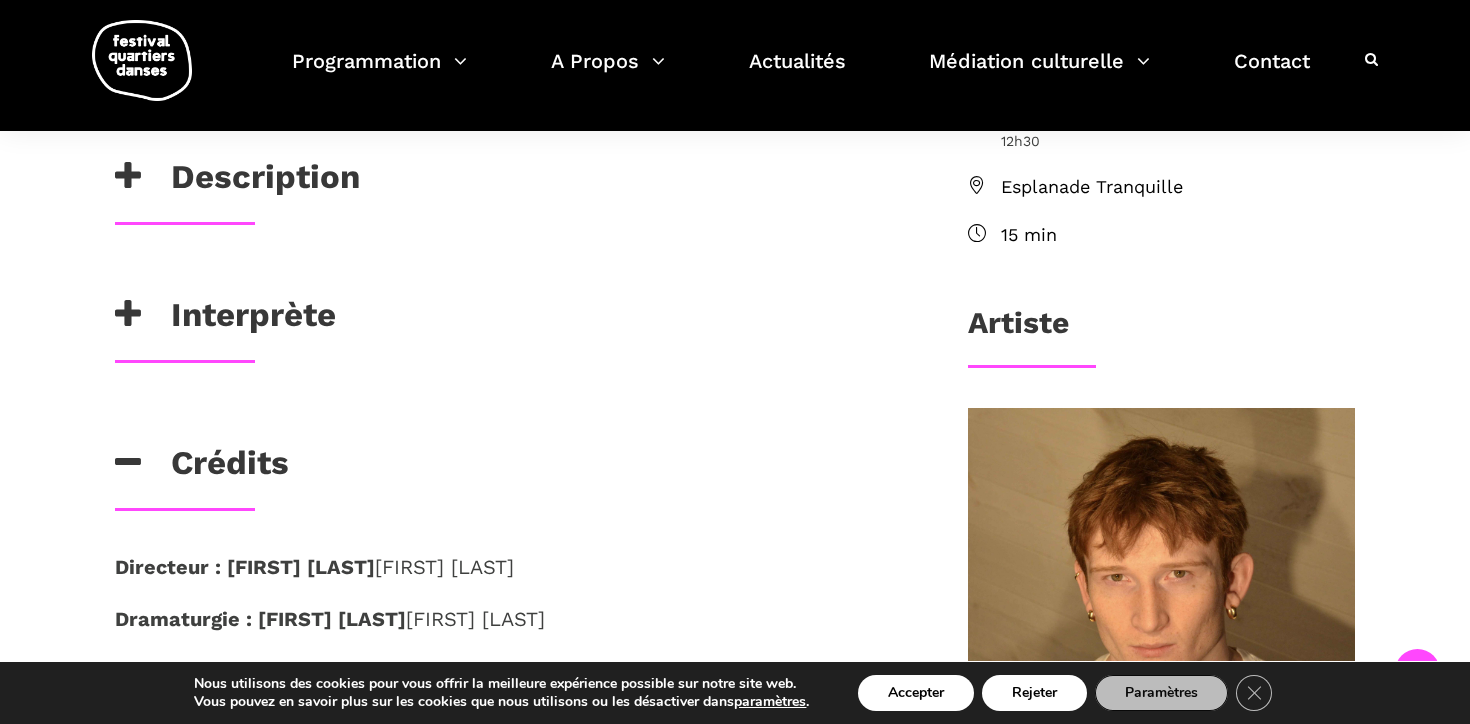 click on "Interprète" at bounding box center (225, 320) 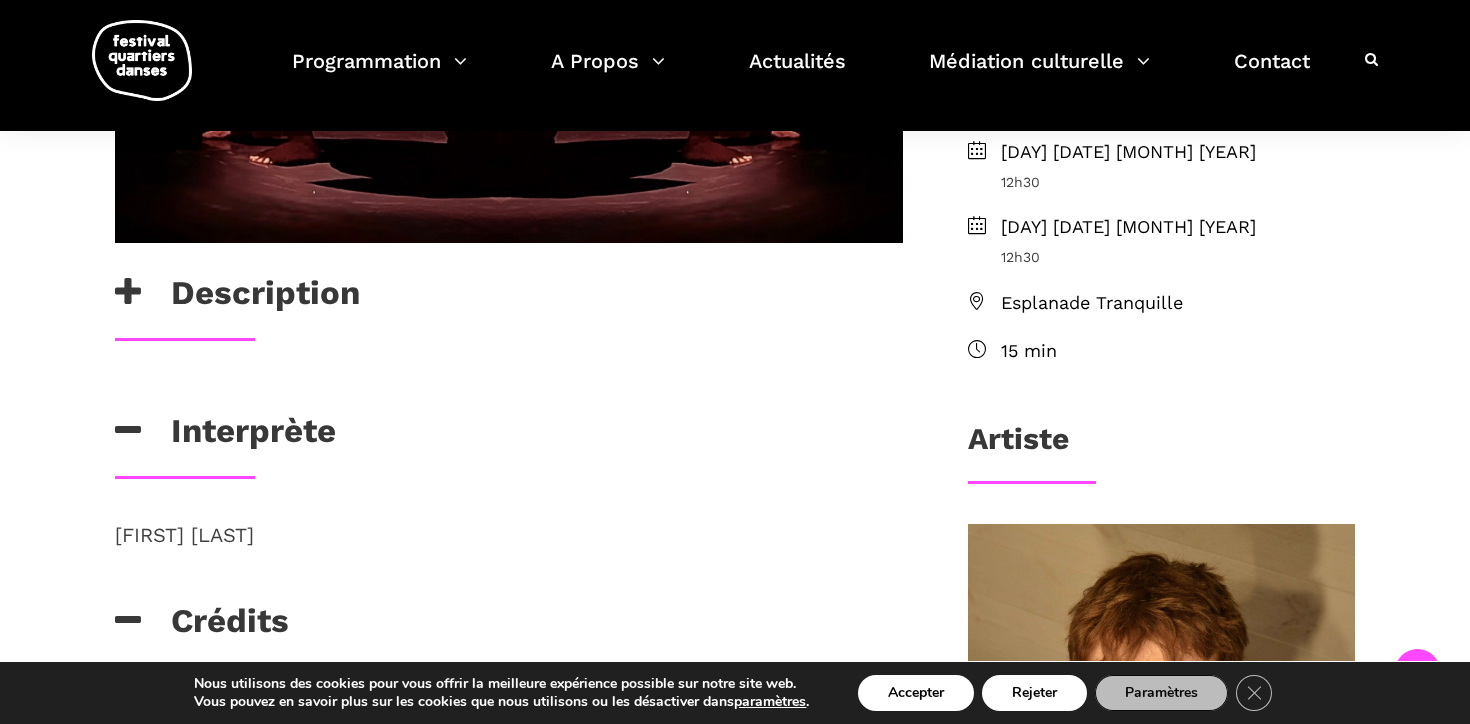 scroll, scrollTop: 701, scrollLeft: 0, axis: vertical 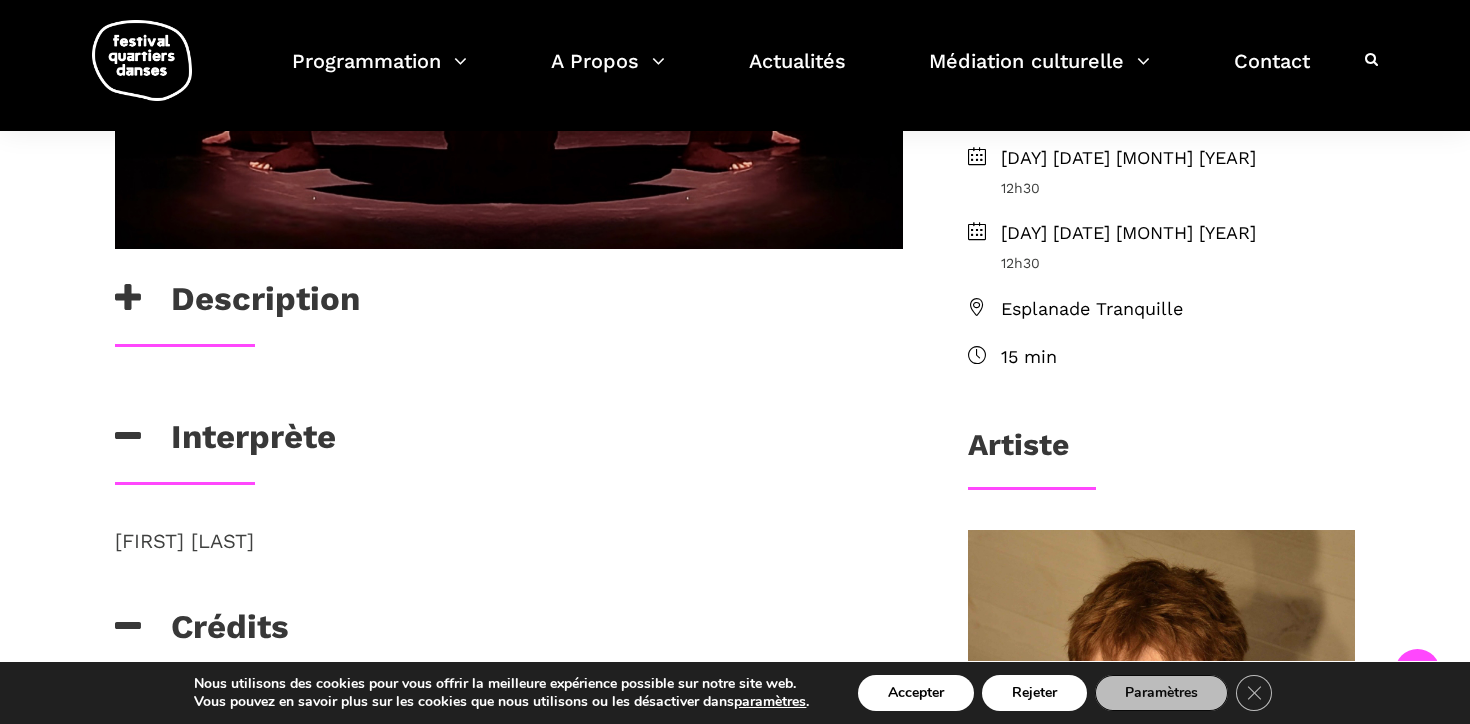 click on "Crédits Directeur : [FIRST] [LAST]
Dramaturgie : [FIRST] [LAST]
Compositeur : [FIRST] [LAST]
Costumes : [FIRST] [LAST]
Lumière : [FIRST] [LAST]
Photographe : [FIRST] [LAST]
Chorégraphie et performance : [FIRST] [LAST]
Remerciements" at bounding box center (509, 483) 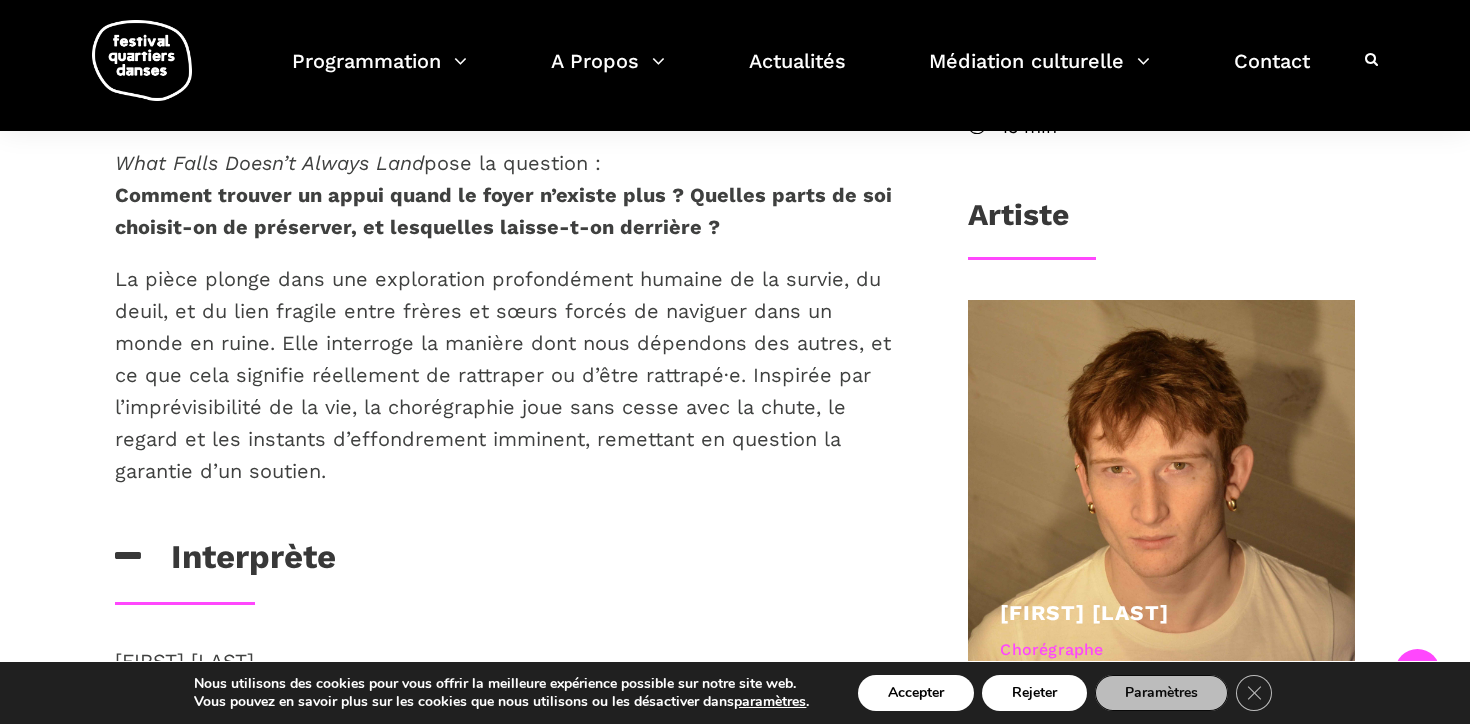 scroll, scrollTop: 939, scrollLeft: 0, axis: vertical 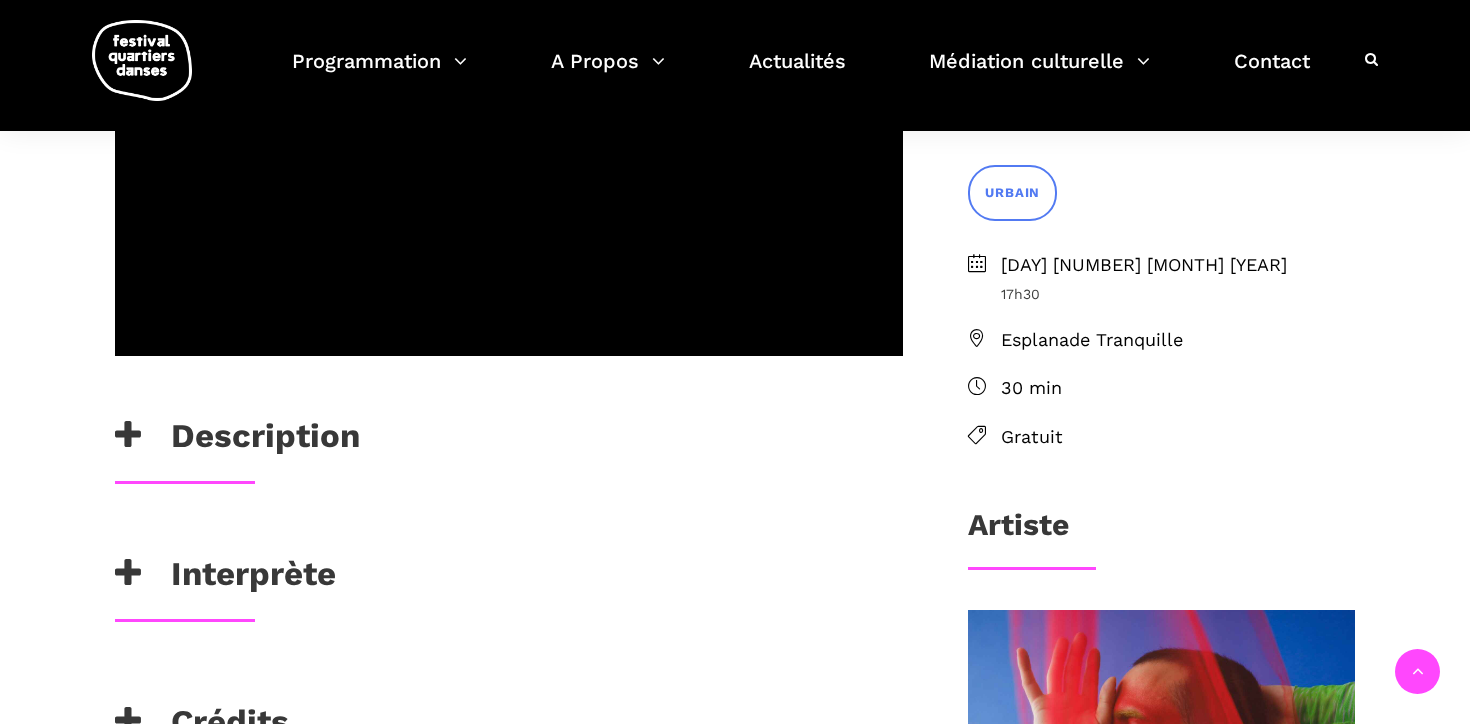 click on "Description" at bounding box center [237, 441] 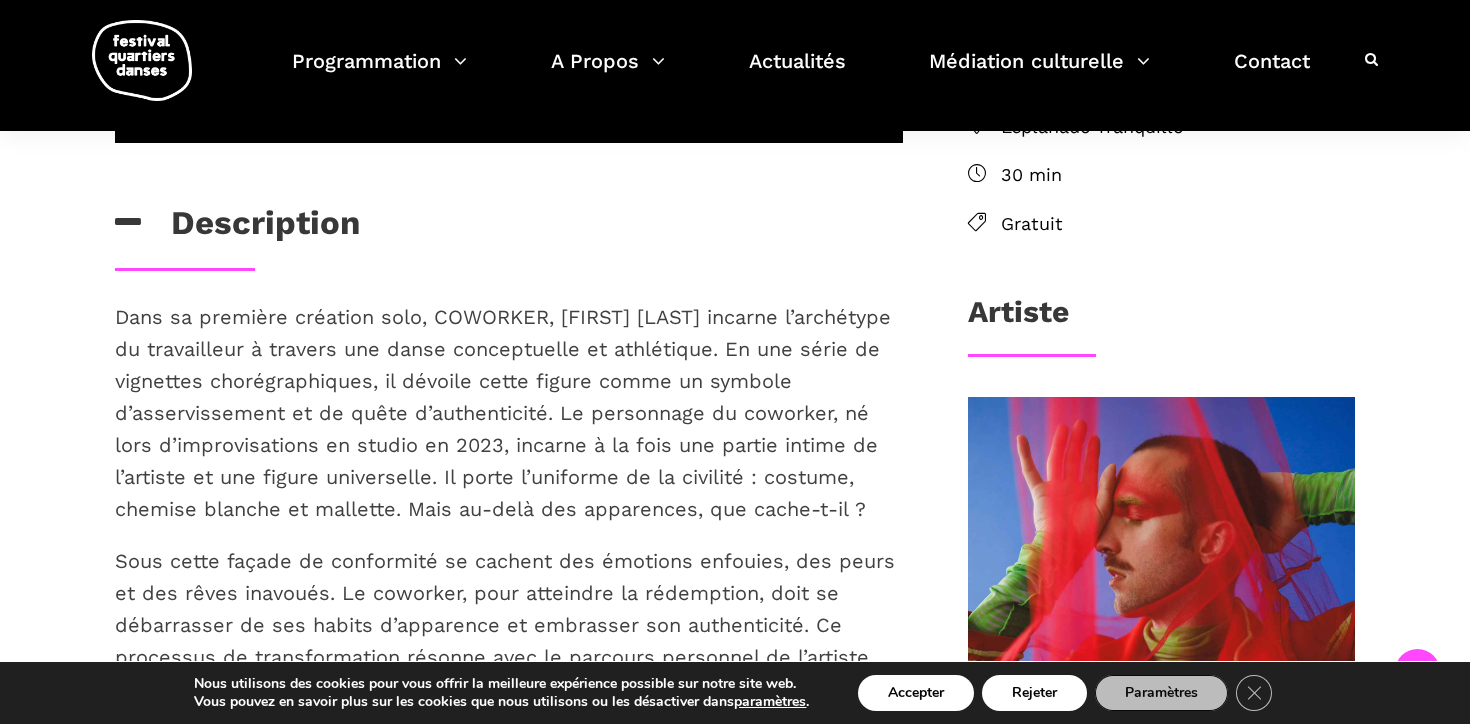 scroll, scrollTop: 764, scrollLeft: 0, axis: vertical 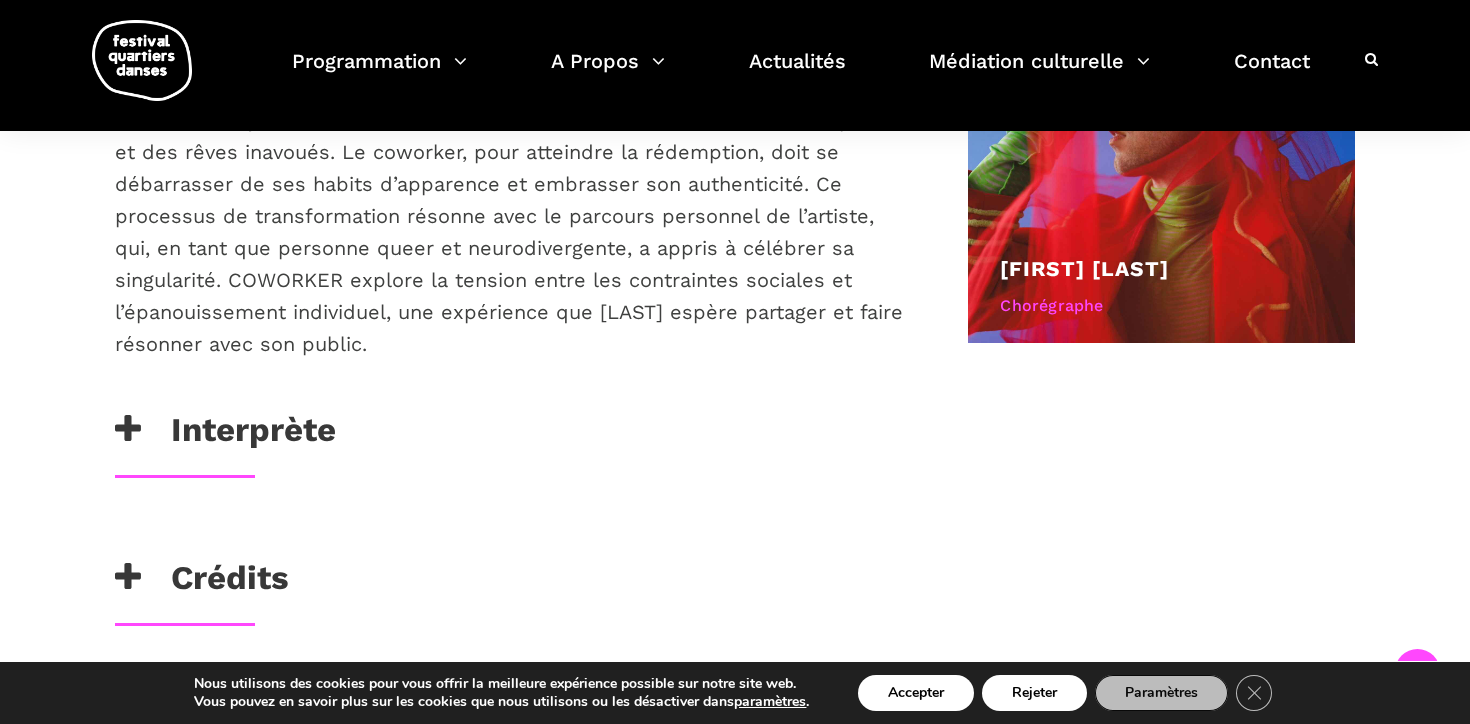 click on "Dans sa première création solo, COWORKER, Nicholas Bellefleur incarne l’archétype du travailleur à travers une danse conceptuelle et athlétique. En une série de vignettes chorégraphiques, il dévoile cette figure comme un symbole d’asservissement et de quête d’authenticité. Le personnage du coworker, né lors d’improvisations en studio en 2023, incarne à la fois une partie intime de l’artiste et une figure universelle. Il porte l’uniforme de la civilité : costume, chemise blanche et mallette. Mais au-delà des apparences, que cache-t-il ?" at bounding box center (509, 135) 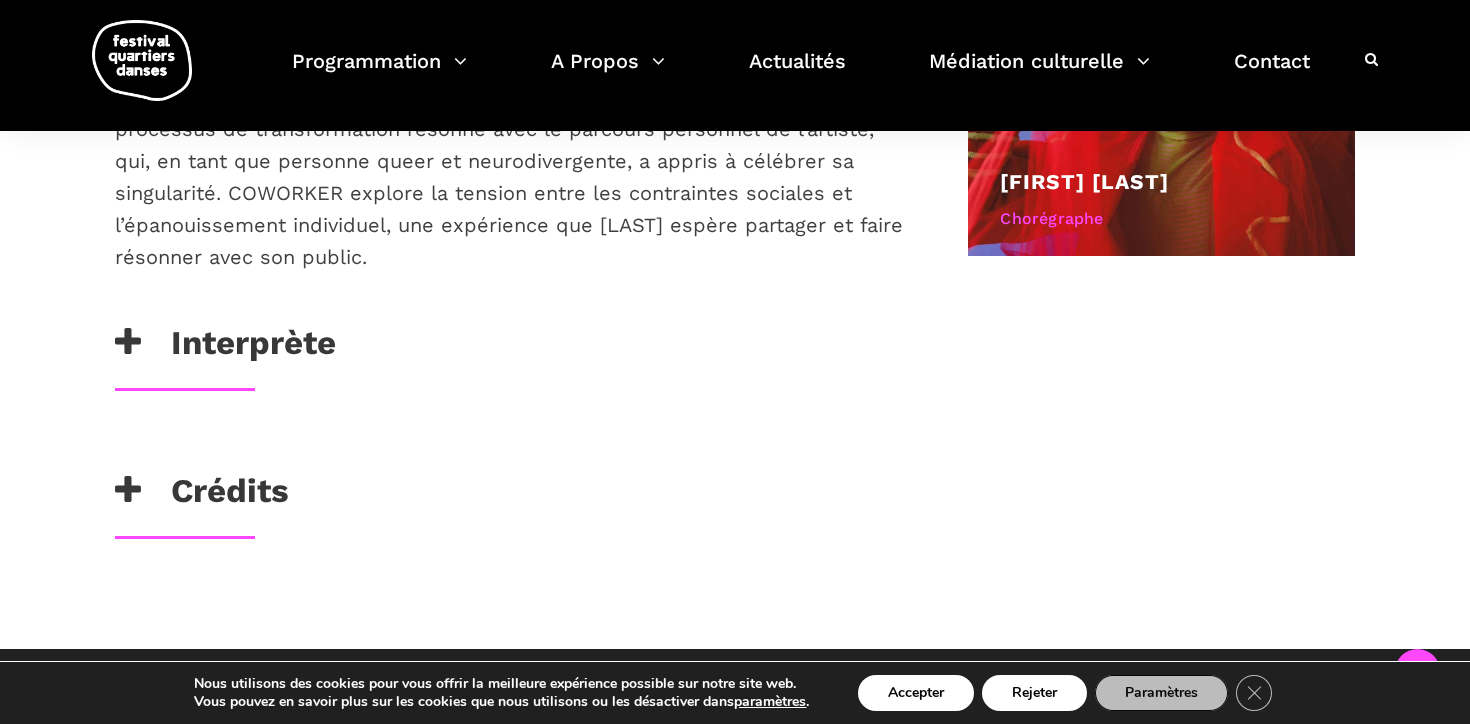 click at bounding box center [128, 342] 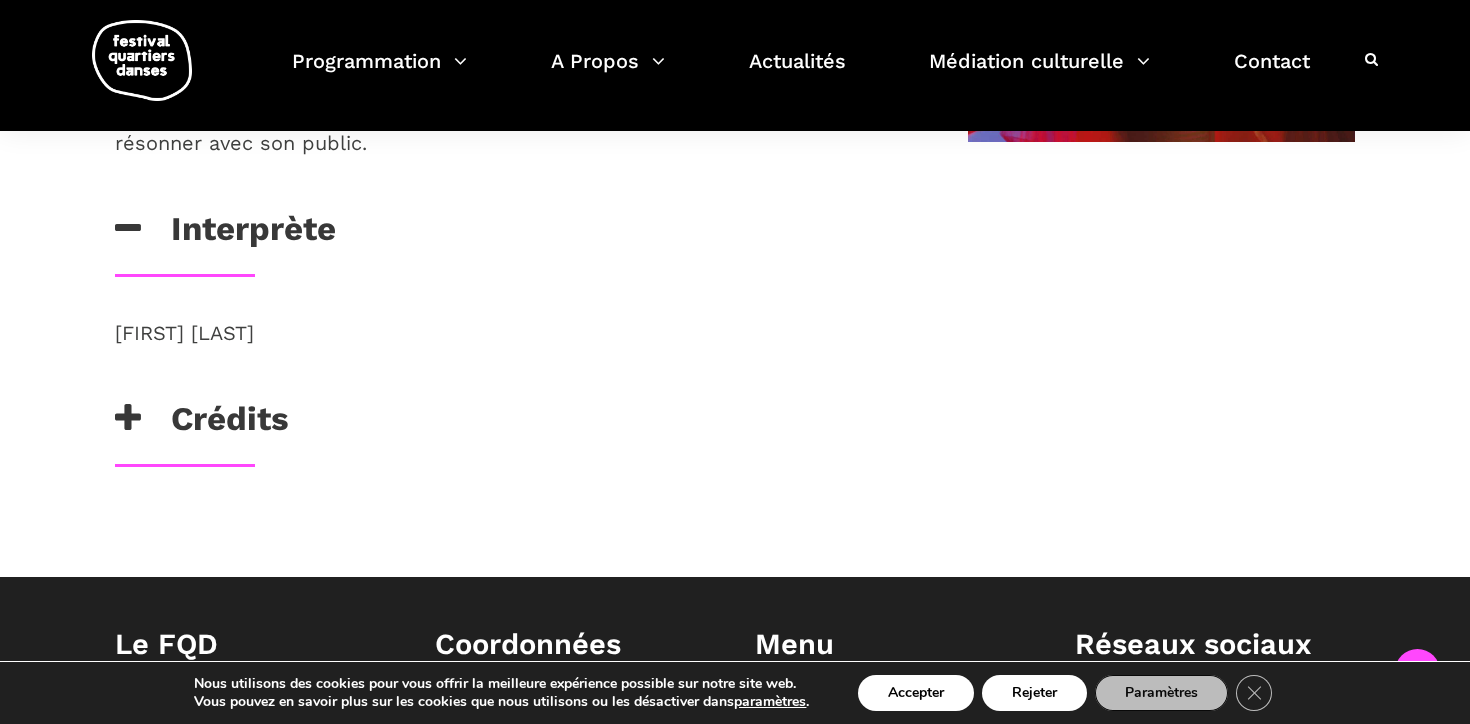 scroll, scrollTop: 1431, scrollLeft: 0, axis: vertical 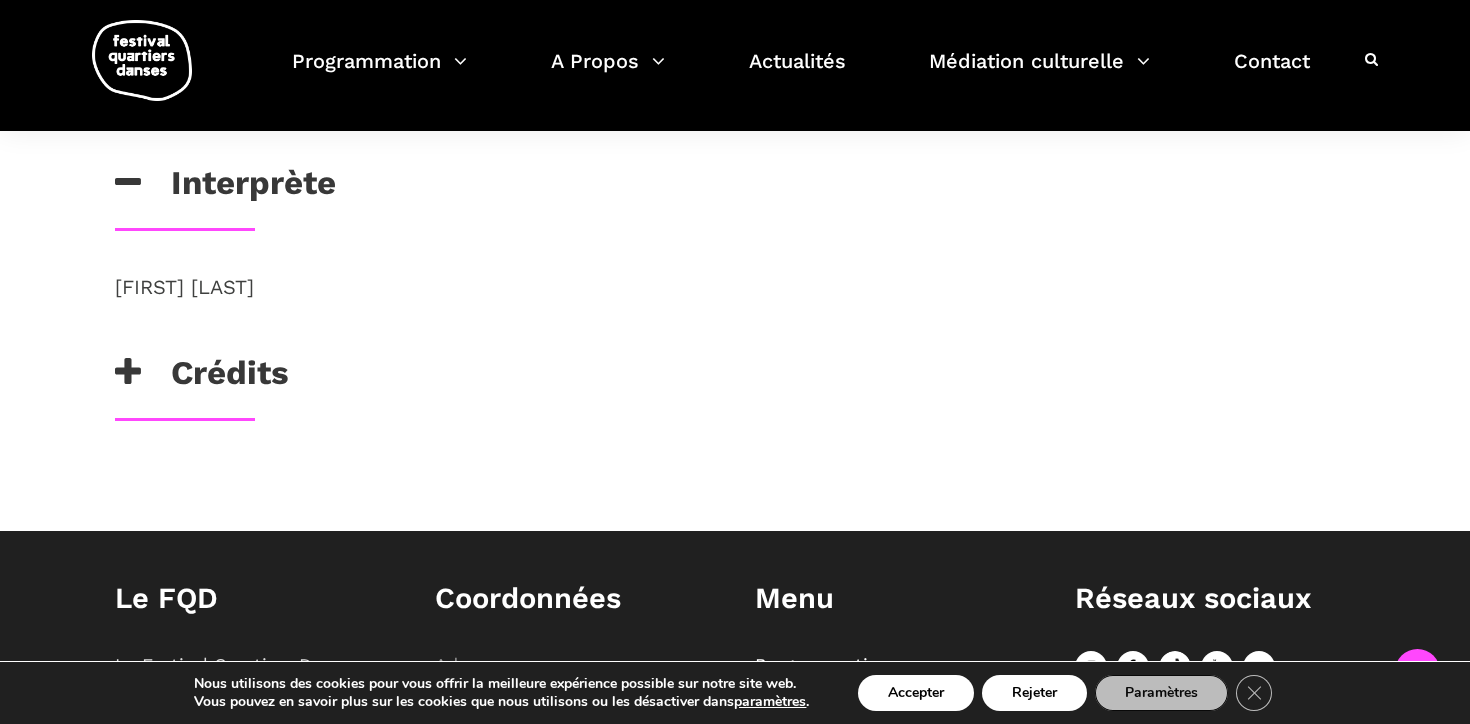 click at bounding box center [128, 372] 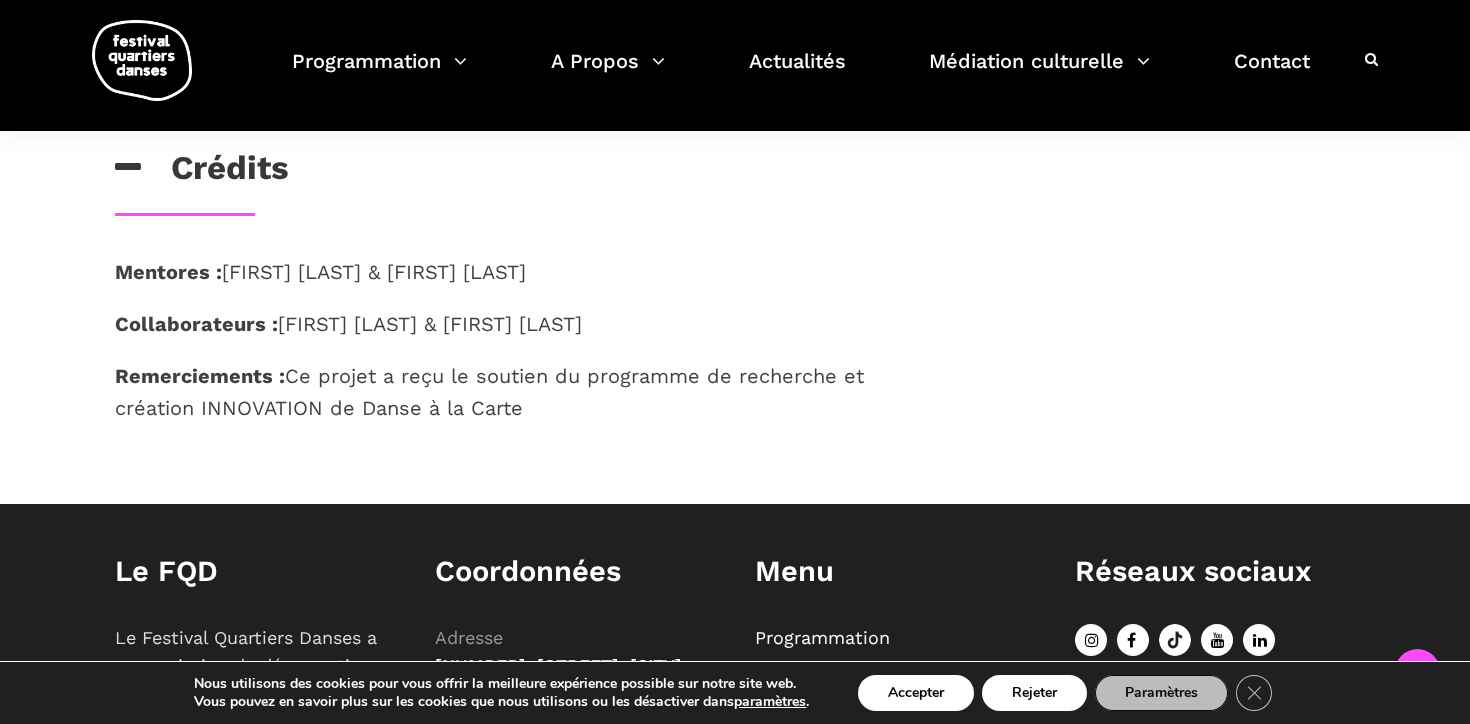 scroll, scrollTop: 1638, scrollLeft: 0, axis: vertical 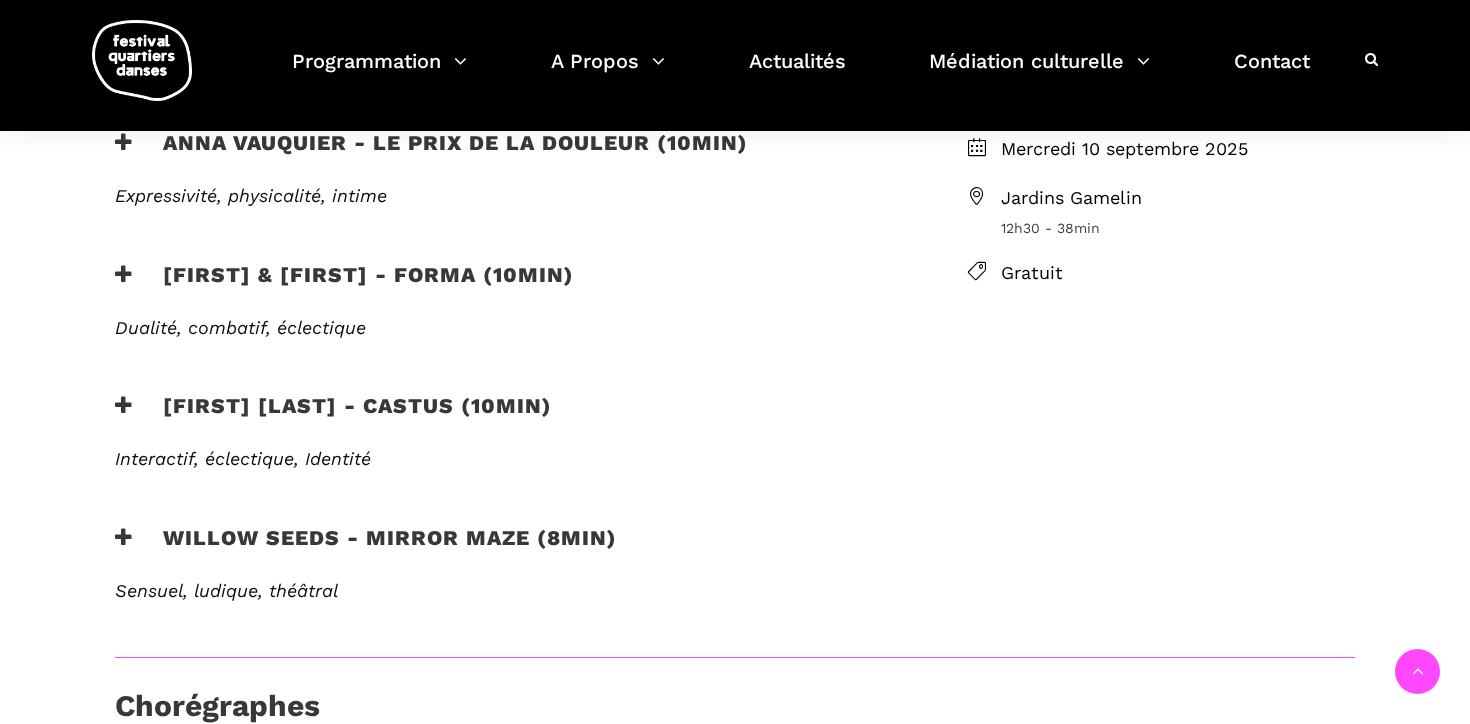 click at bounding box center (124, 405) 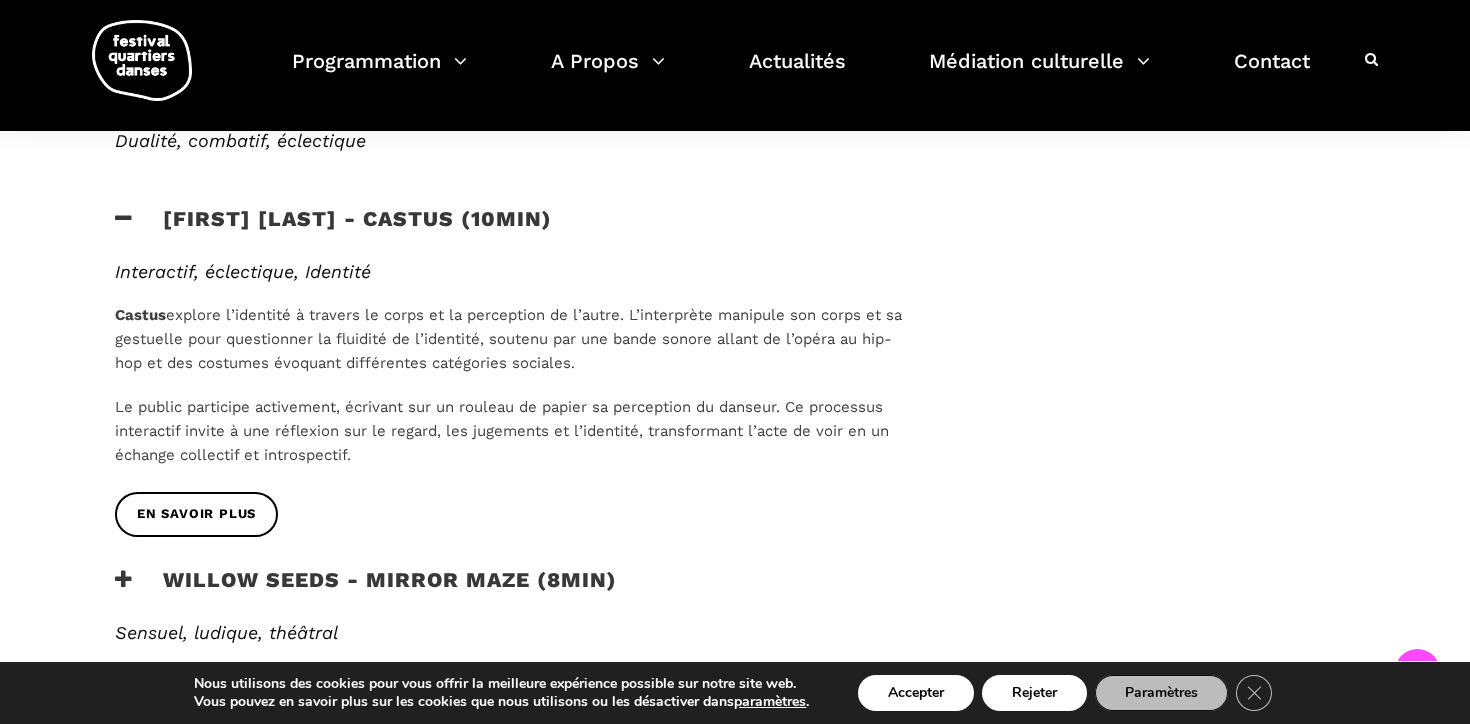 scroll, scrollTop: 815, scrollLeft: 0, axis: vertical 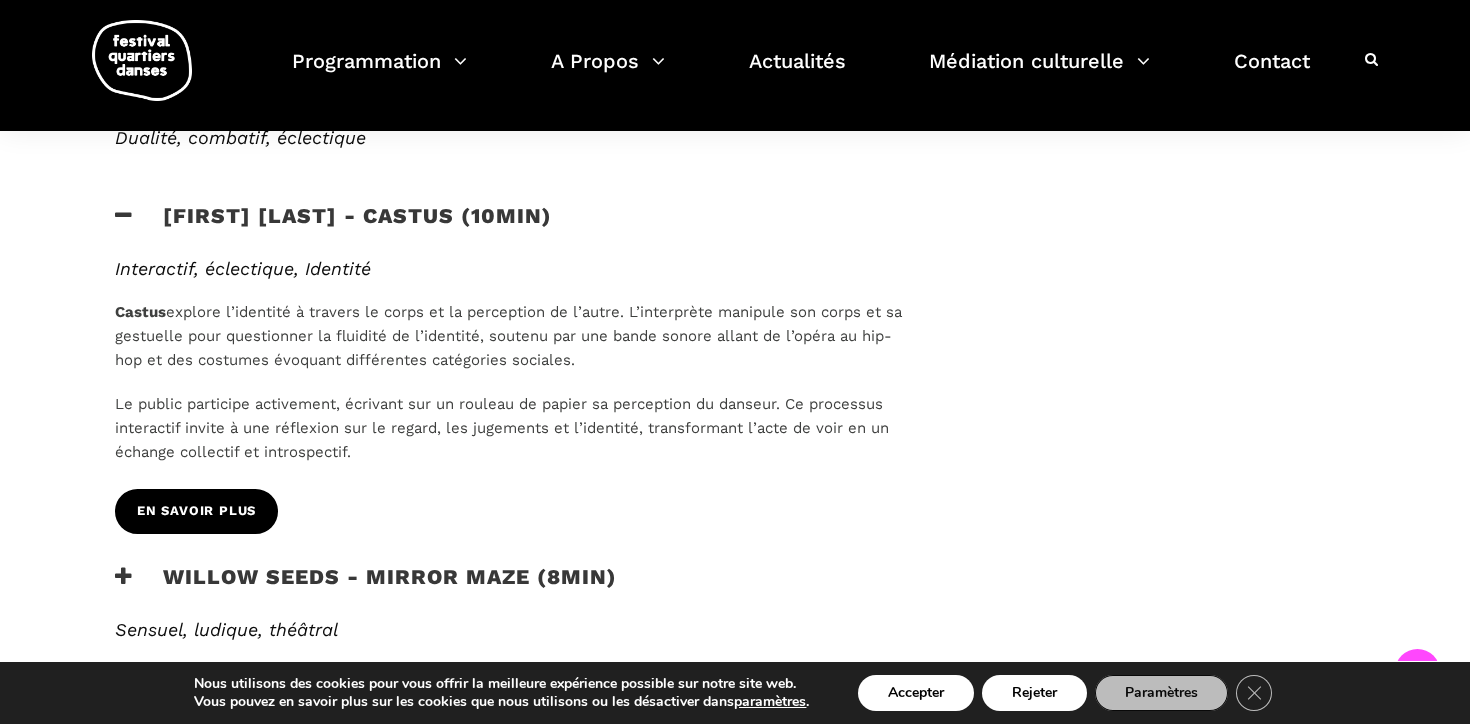 click on "EN SAVOIR PLUS" at bounding box center (196, 511) 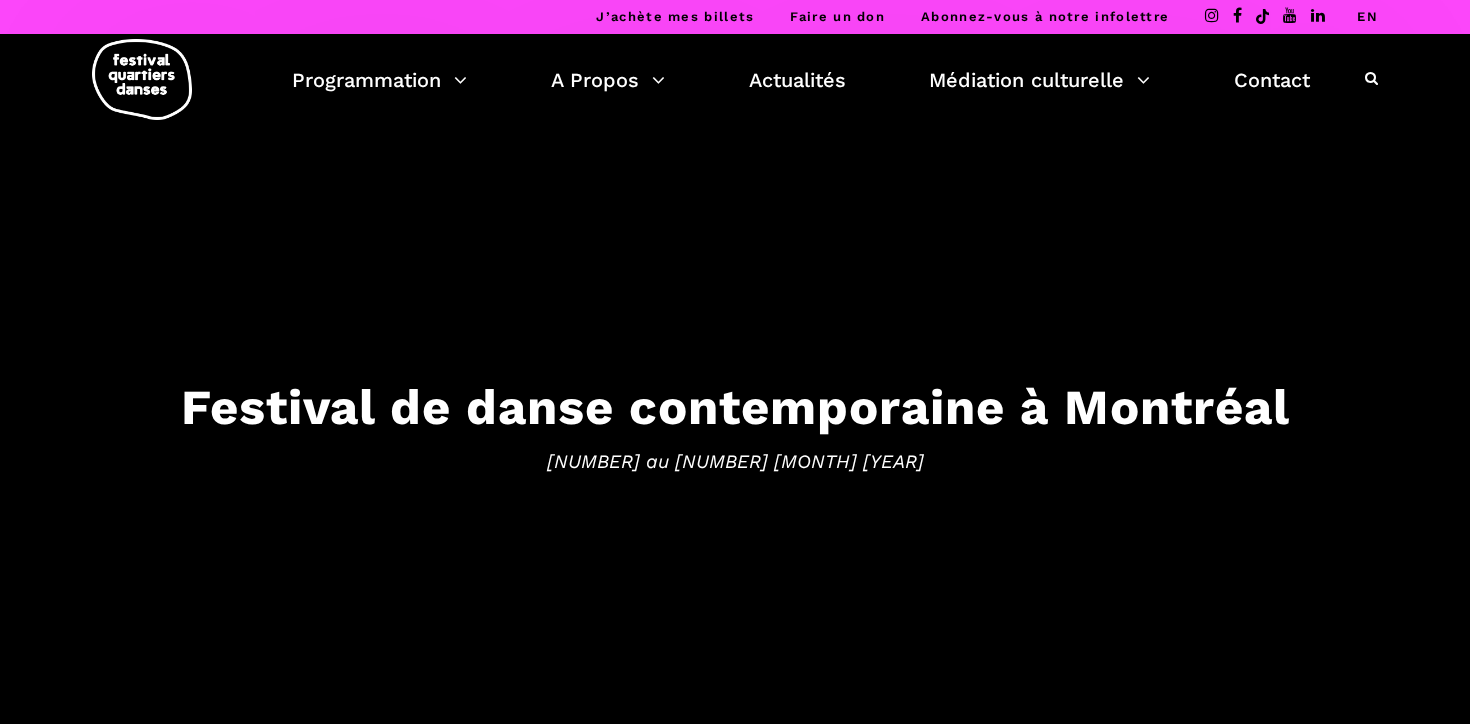 scroll, scrollTop: 116, scrollLeft: 0, axis: vertical 